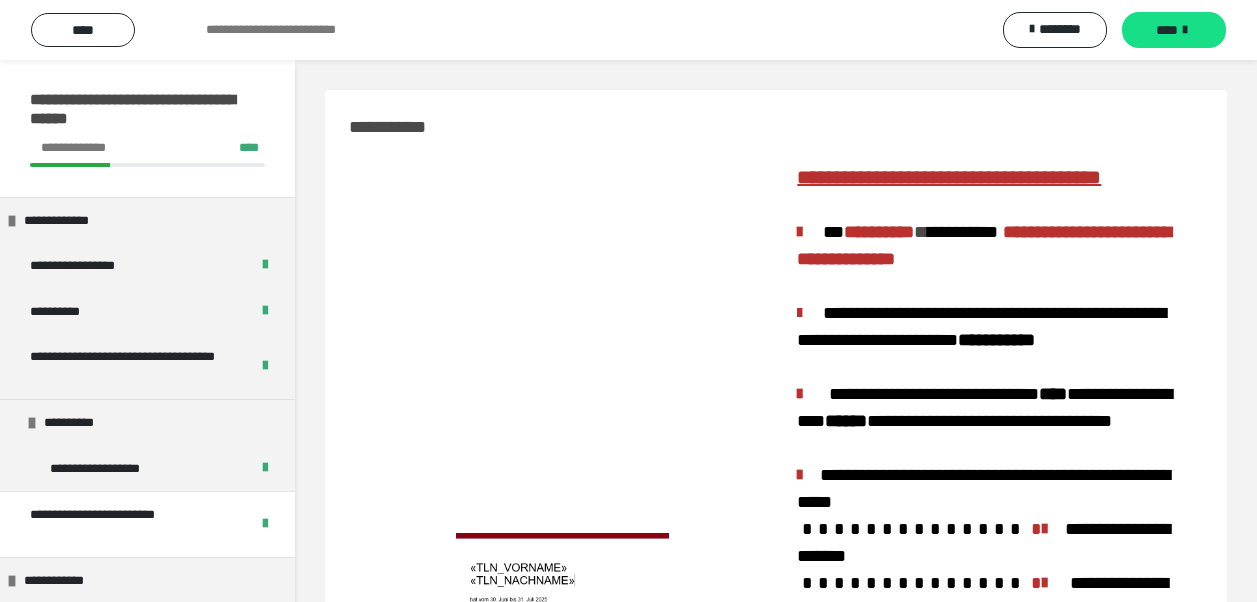 scroll, scrollTop: 660, scrollLeft: 0, axis: vertical 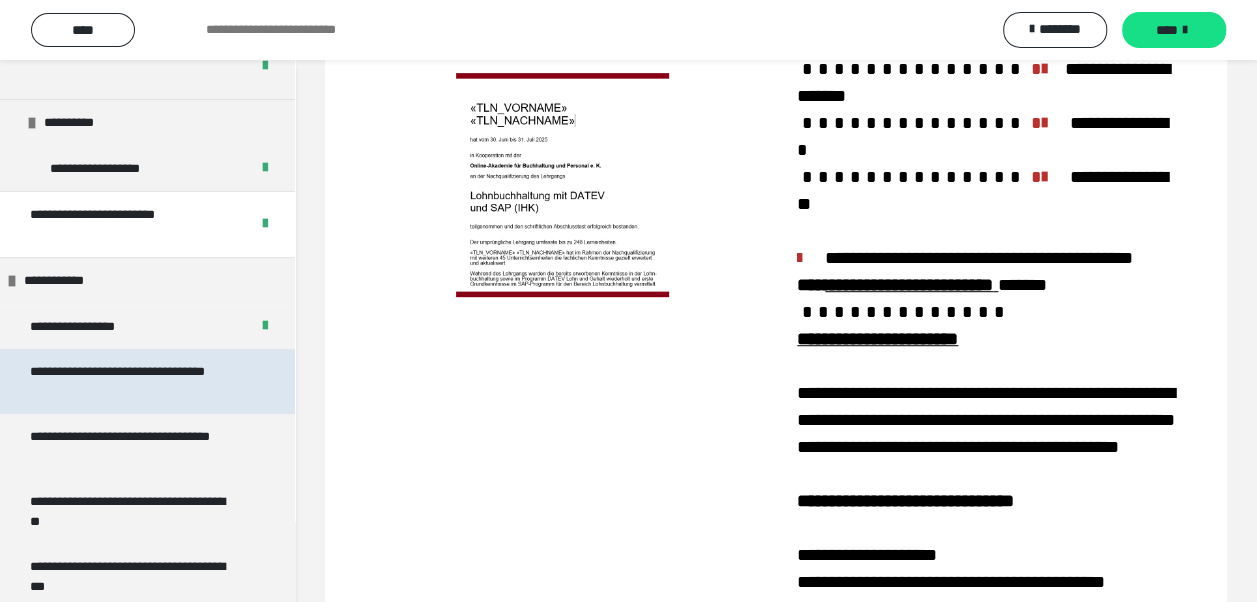 click on "**********" at bounding box center [132, 381] 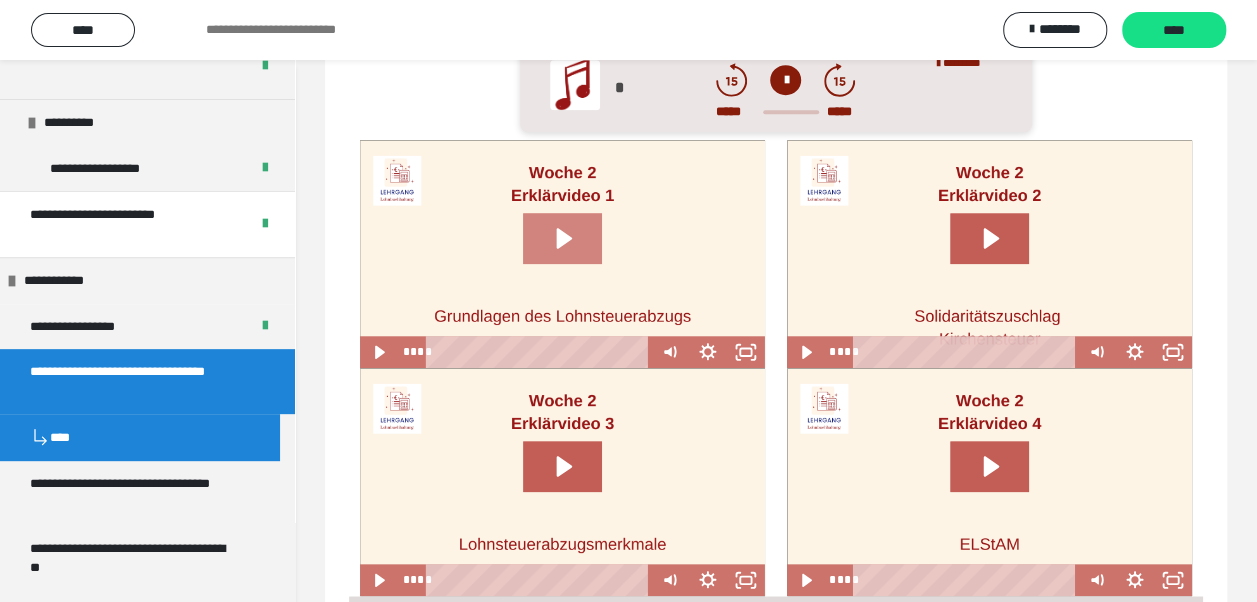 scroll, scrollTop: 834, scrollLeft: 0, axis: vertical 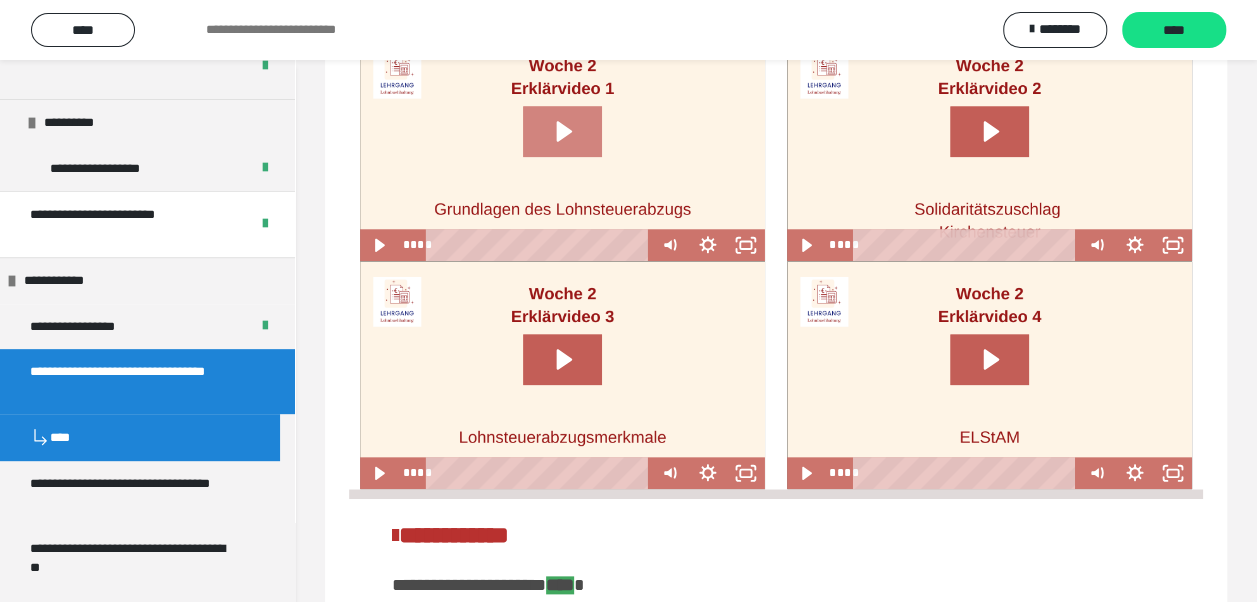 click 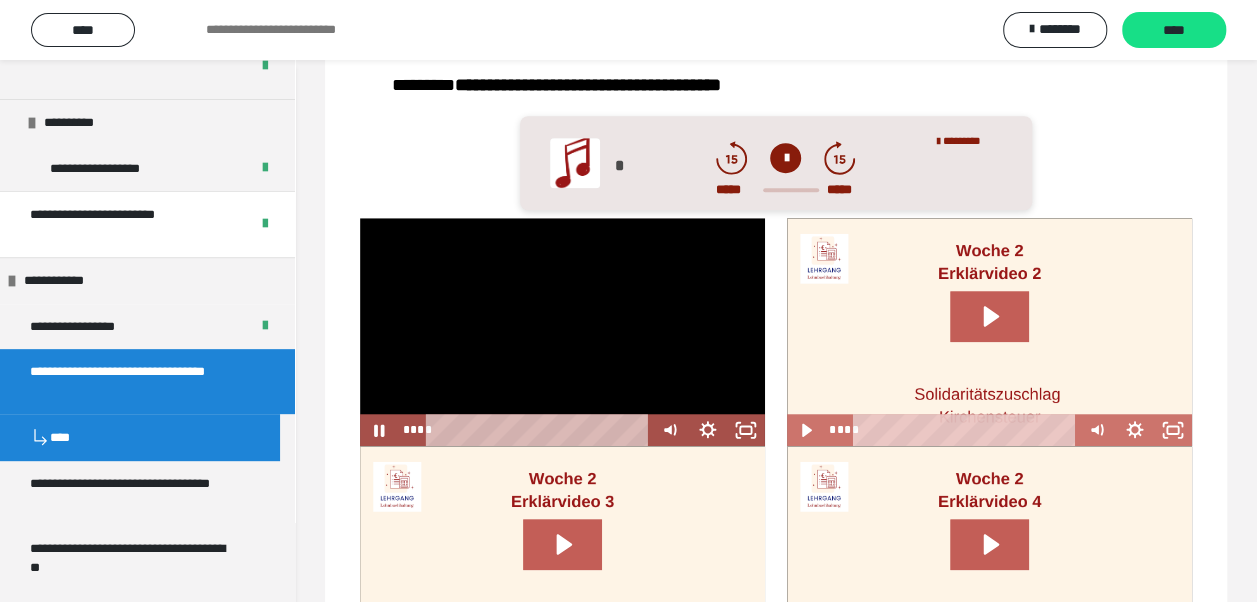 scroll, scrollTop: 634, scrollLeft: 0, axis: vertical 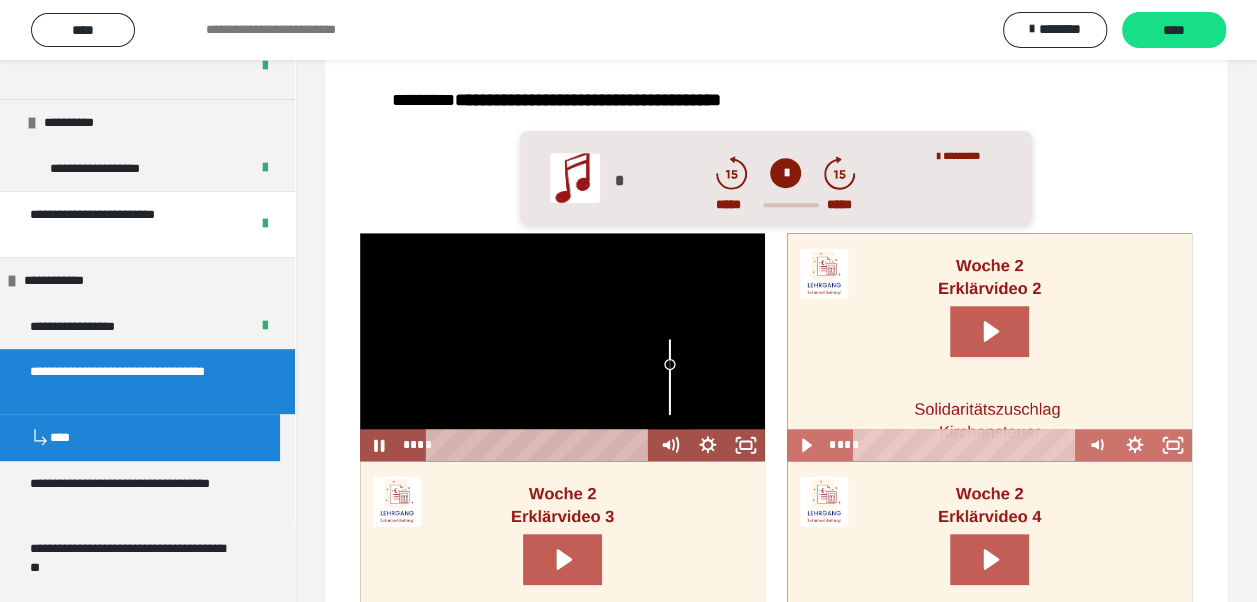 drag, startPoint x: 672, startPoint y: 374, endPoint x: 672, endPoint y: 362, distance: 12 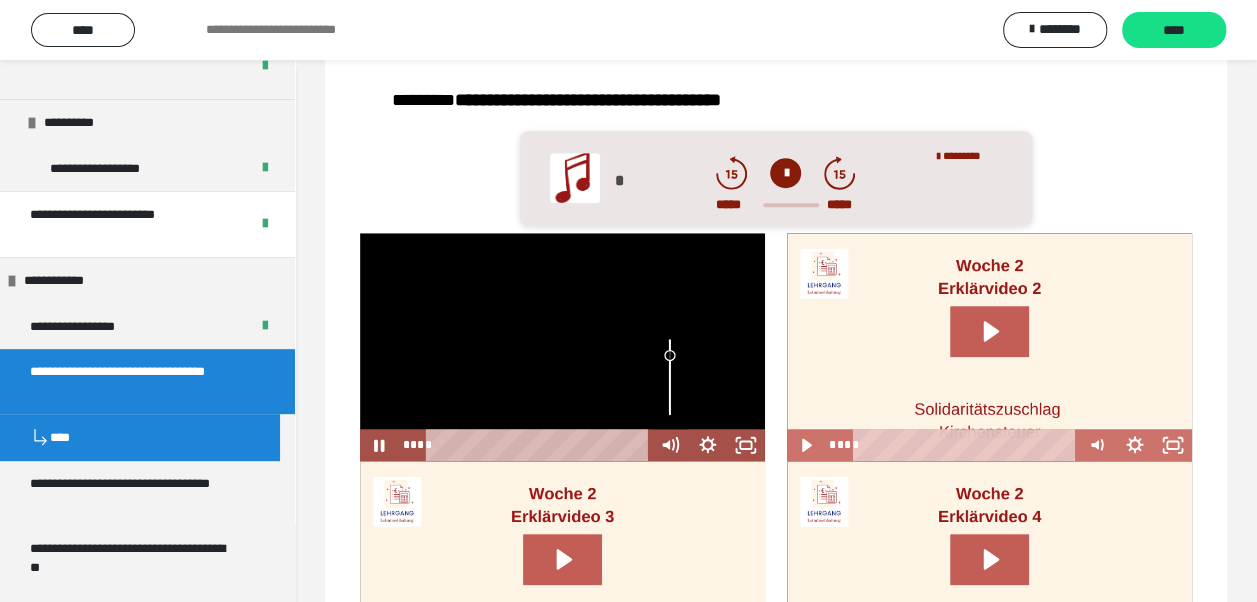 click at bounding box center [670, 355] 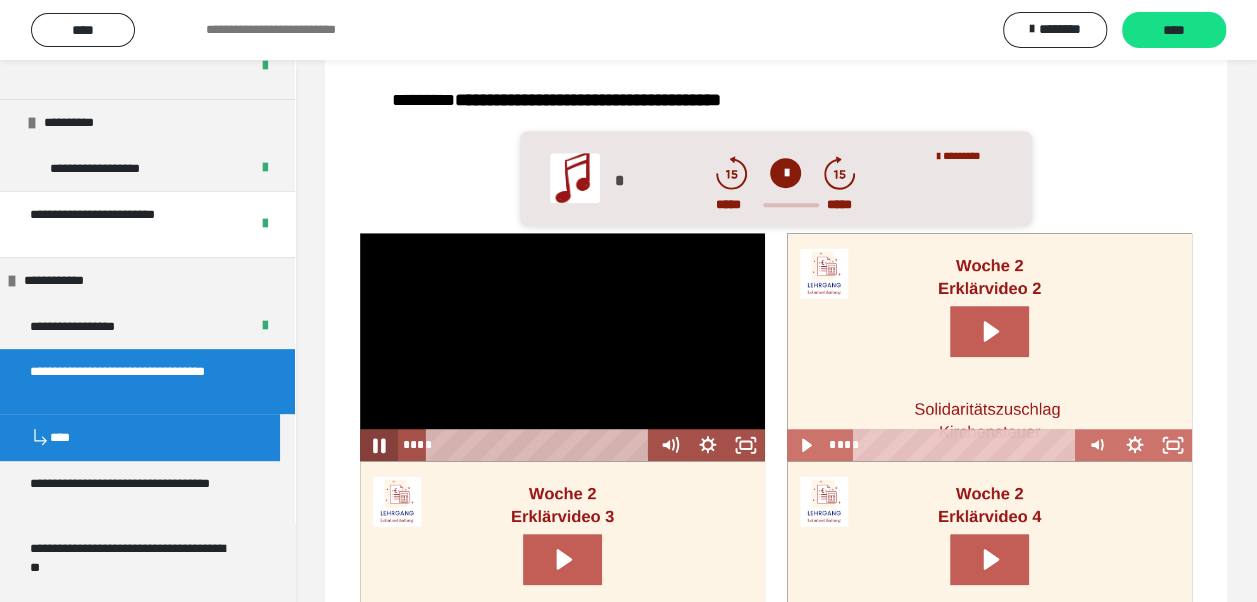 click 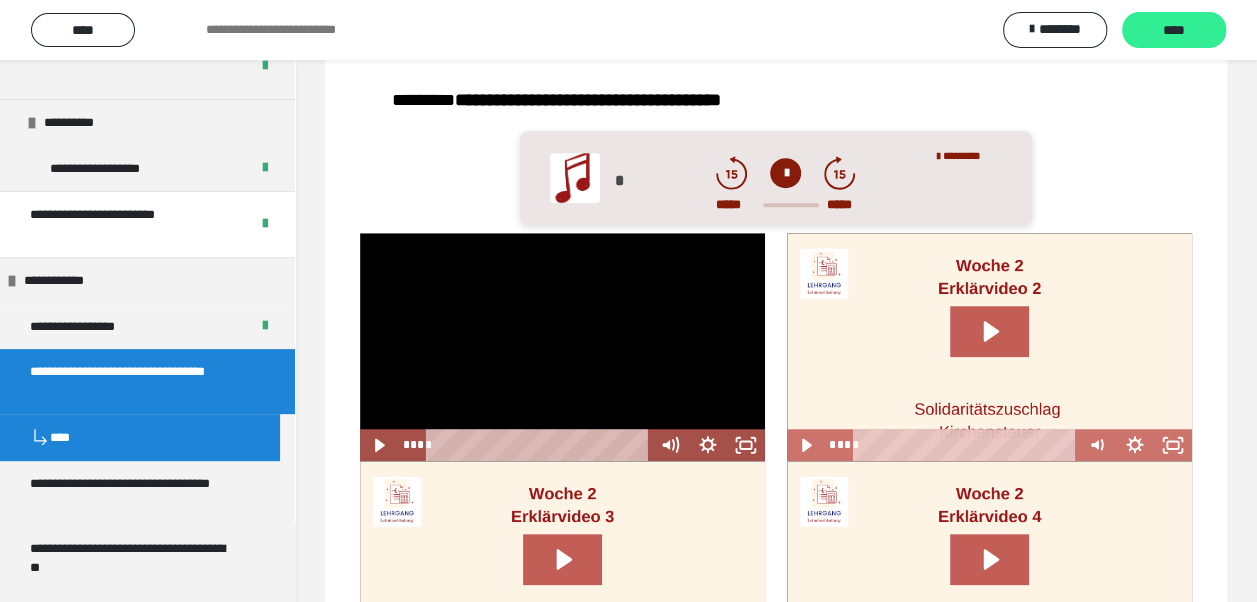click on "****" at bounding box center [1174, 30] 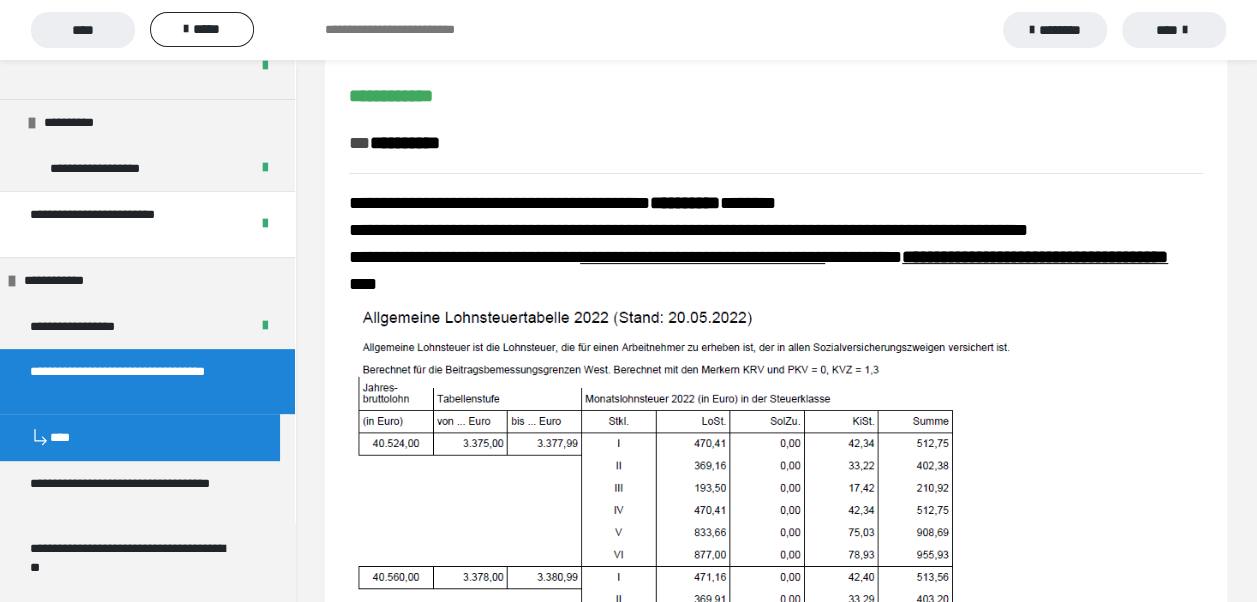 scroll, scrollTop: 200, scrollLeft: 0, axis: vertical 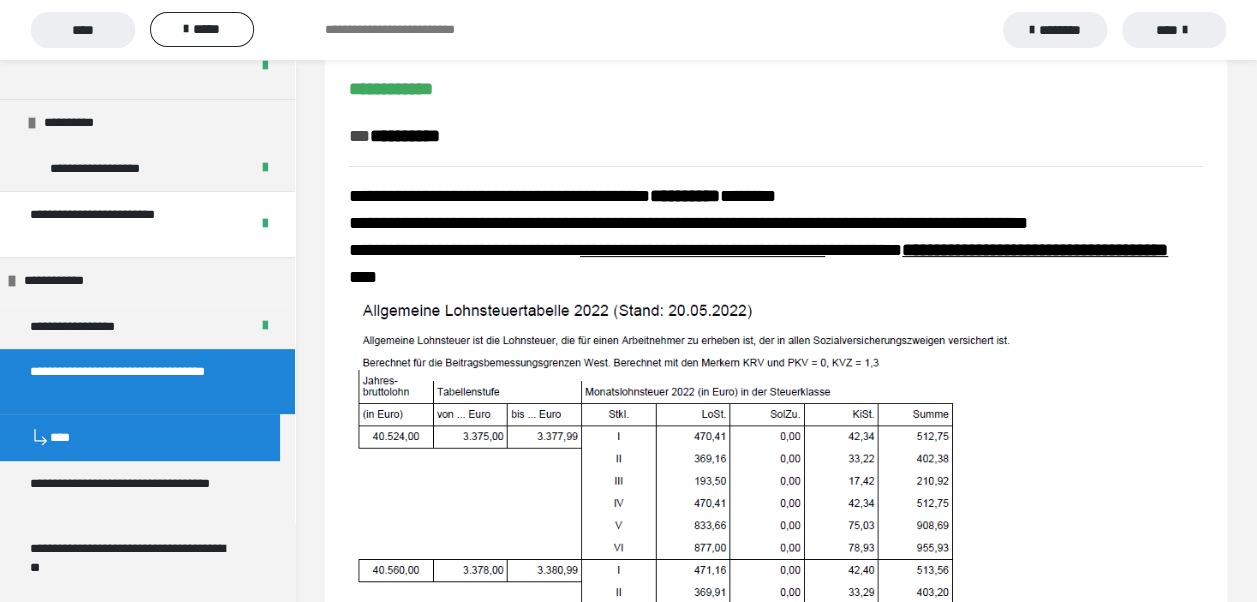 click on "**********" at bounding box center [1035, 250] 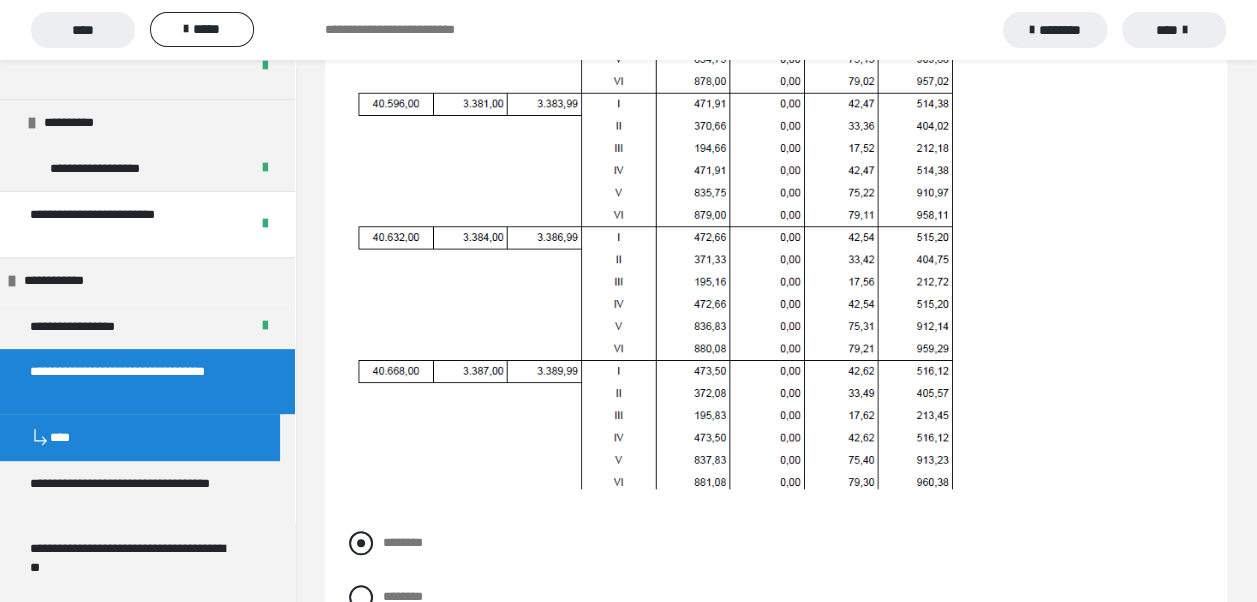 scroll, scrollTop: 1000, scrollLeft: 0, axis: vertical 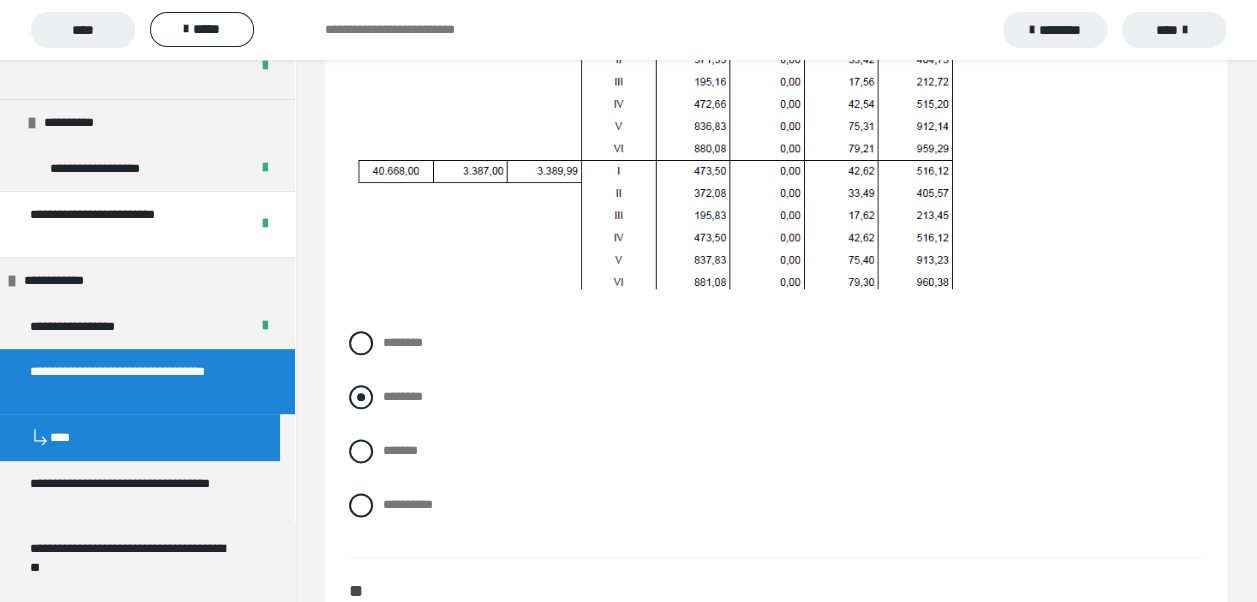 click at bounding box center (361, 397) 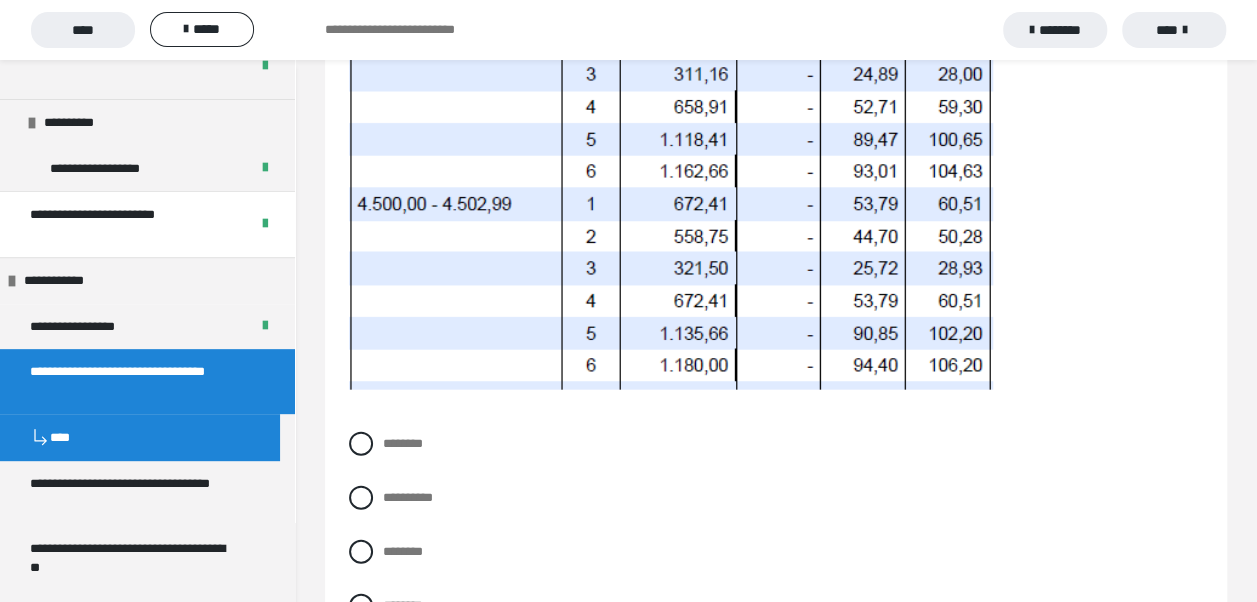 scroll, scrollTop: 2200, scrollLeft: 0, axis: vertical 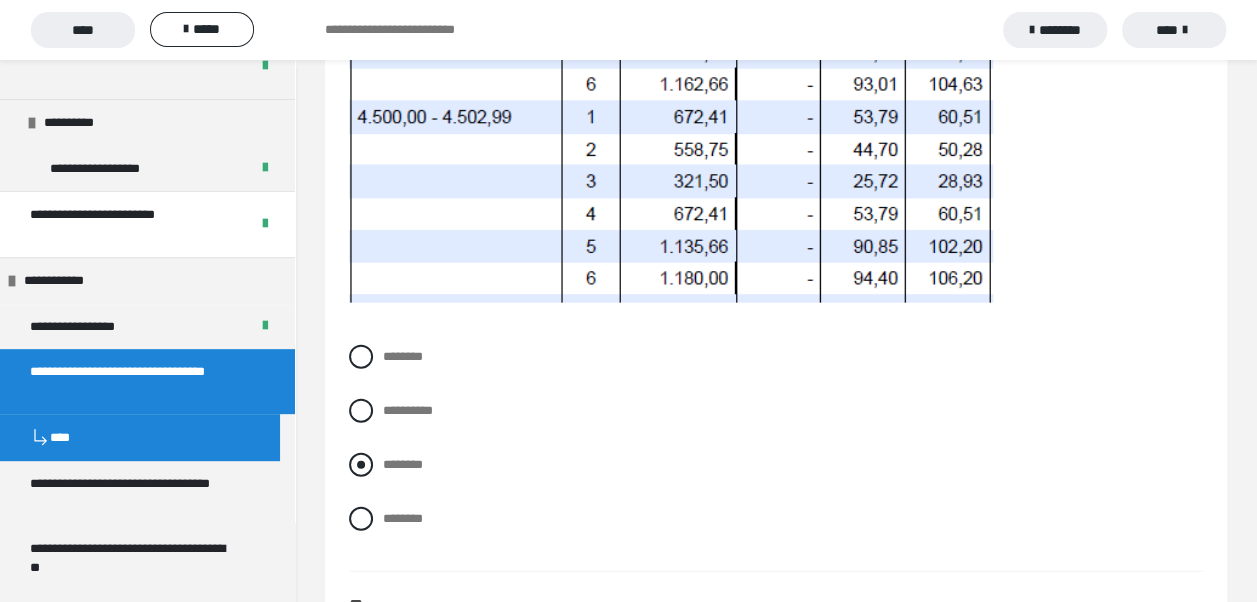 click at bounding box center (361, 465) 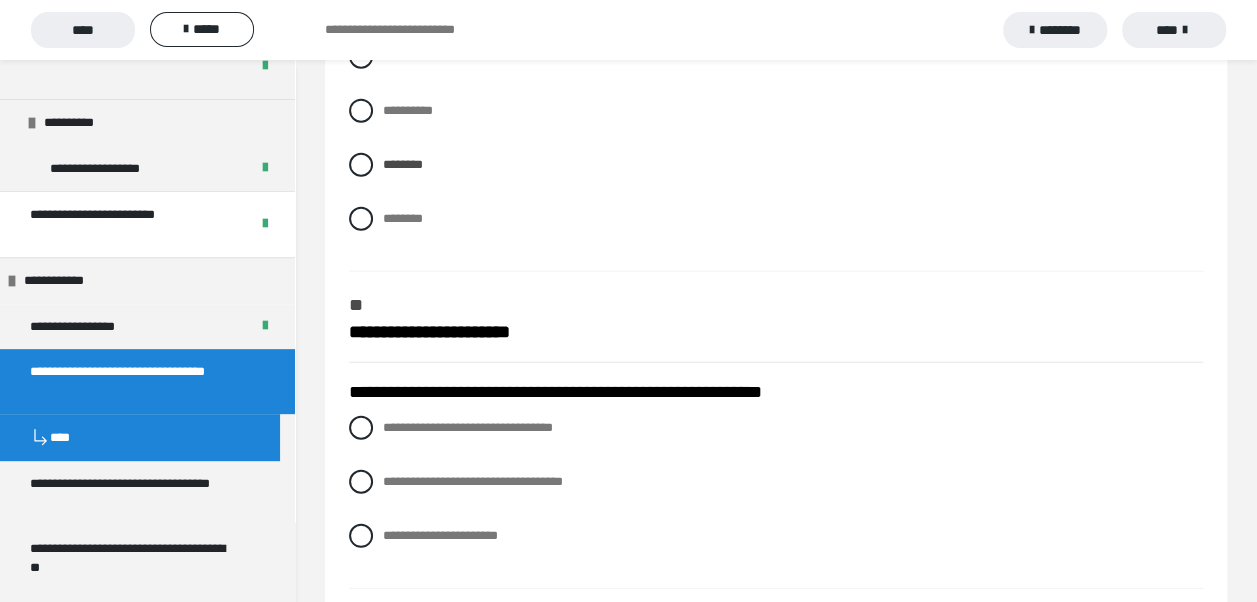 scroll, scrollTop: 2600, scrollLeft: 0, axis: vertical 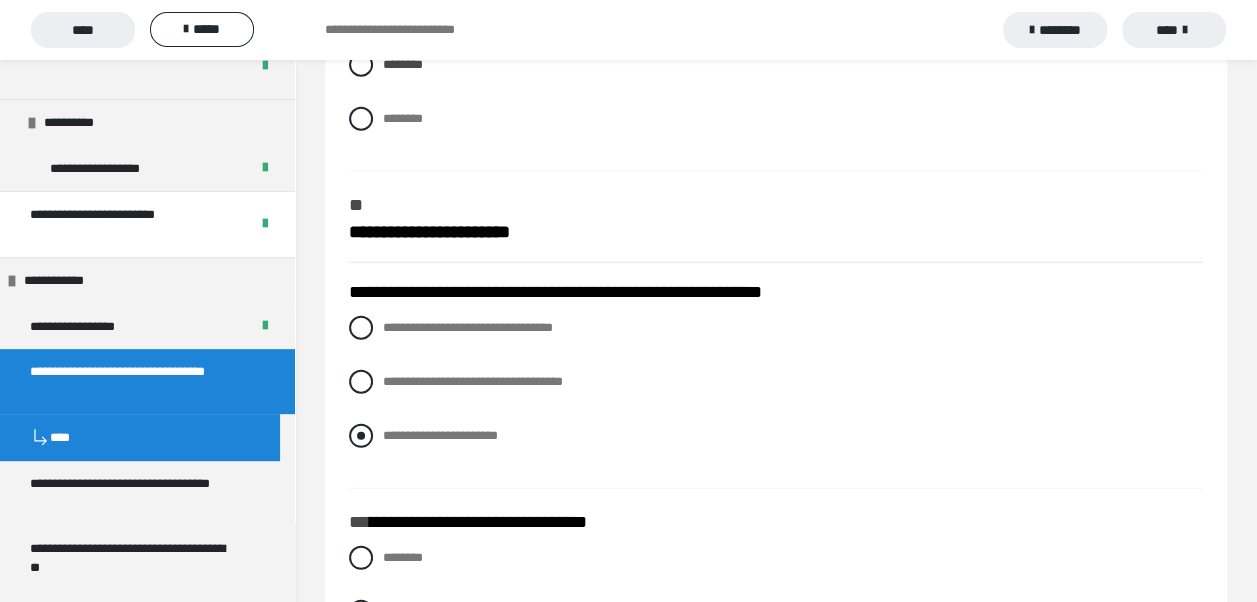 click at bounding box center [361, 436] 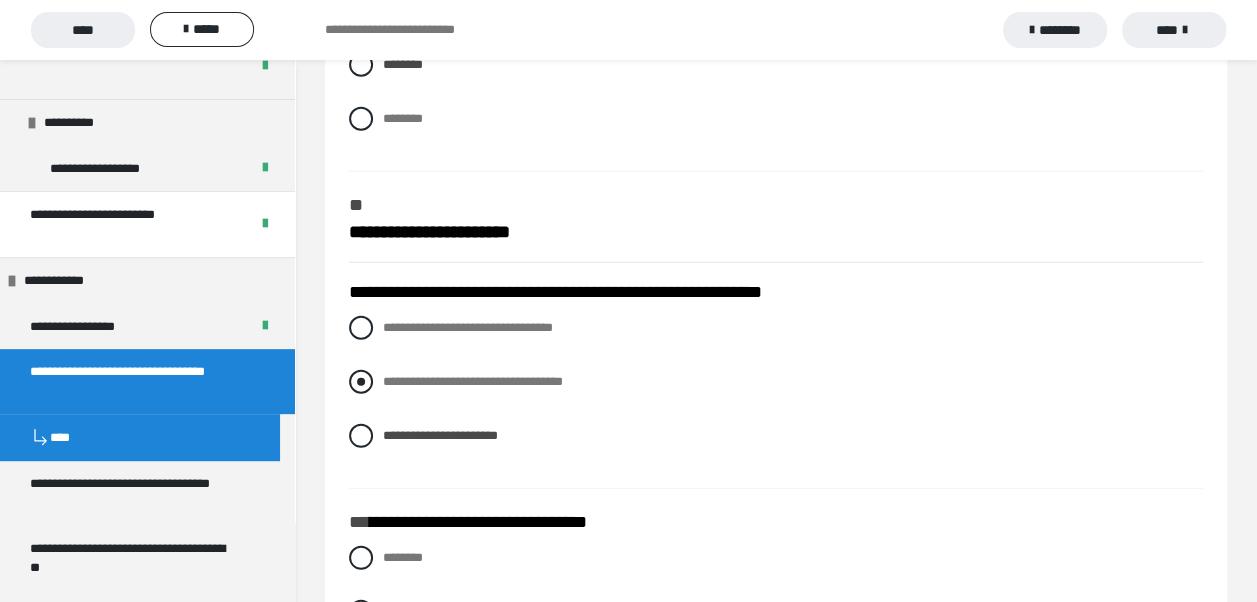 click at bounding box center [361, 382] 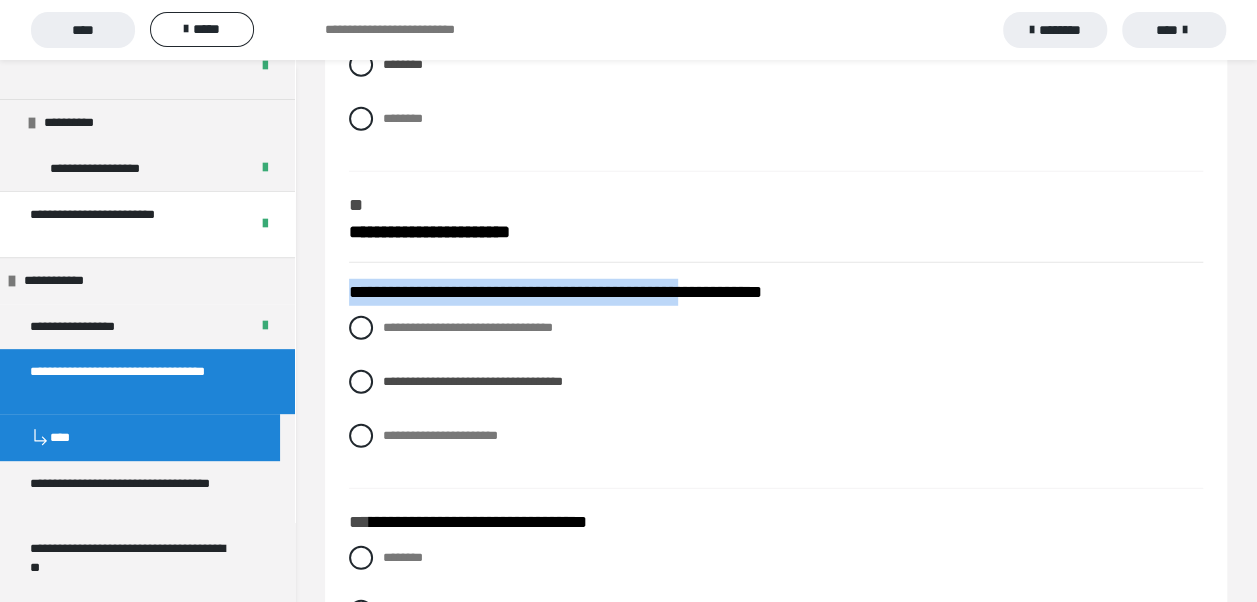 drag, startPoint x: 348, startPoint y: 289, endPoint x: 736, endPoint y: 295, distance: 388.0464 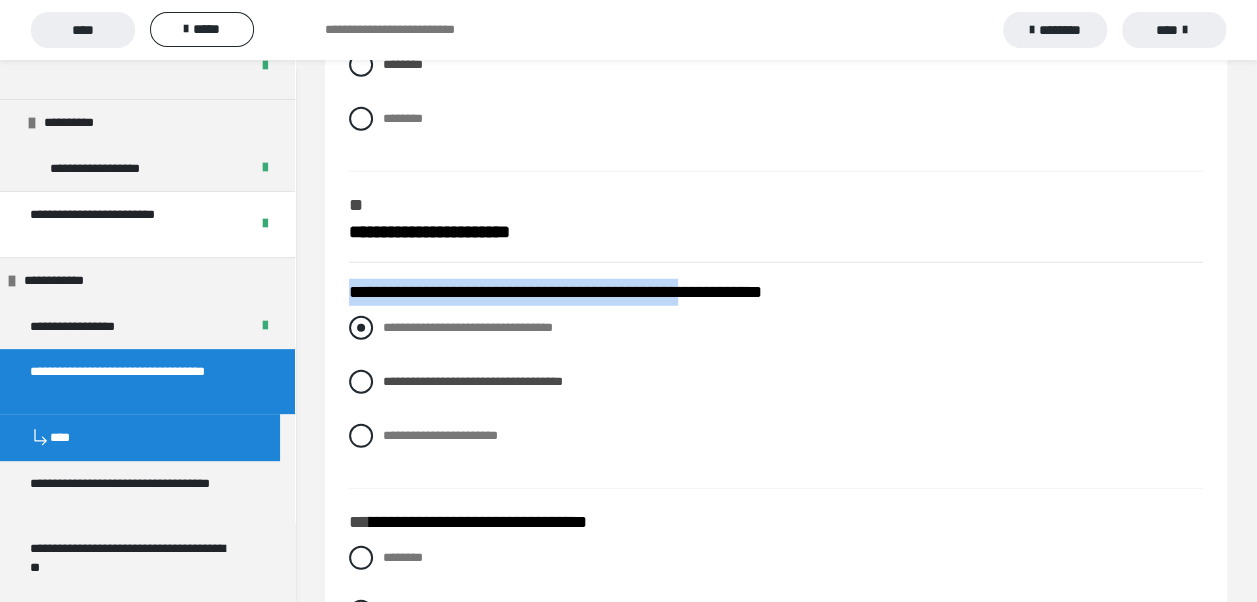 drag, startPoint x: 736, startPoint y: 295, endPoint x: 658, endPoint y: 333, distance: 86.764046 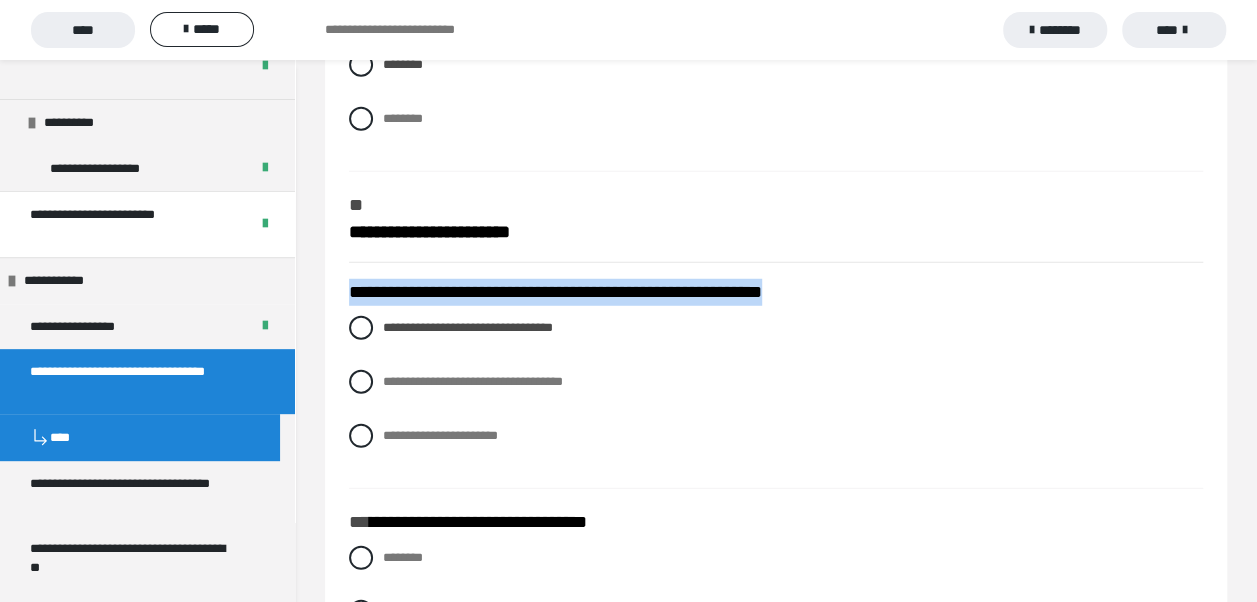 drag, startPoint x: 818, startPoint y: 293, endPoint x: 335, endPoint y: 286, distance: 483.05072 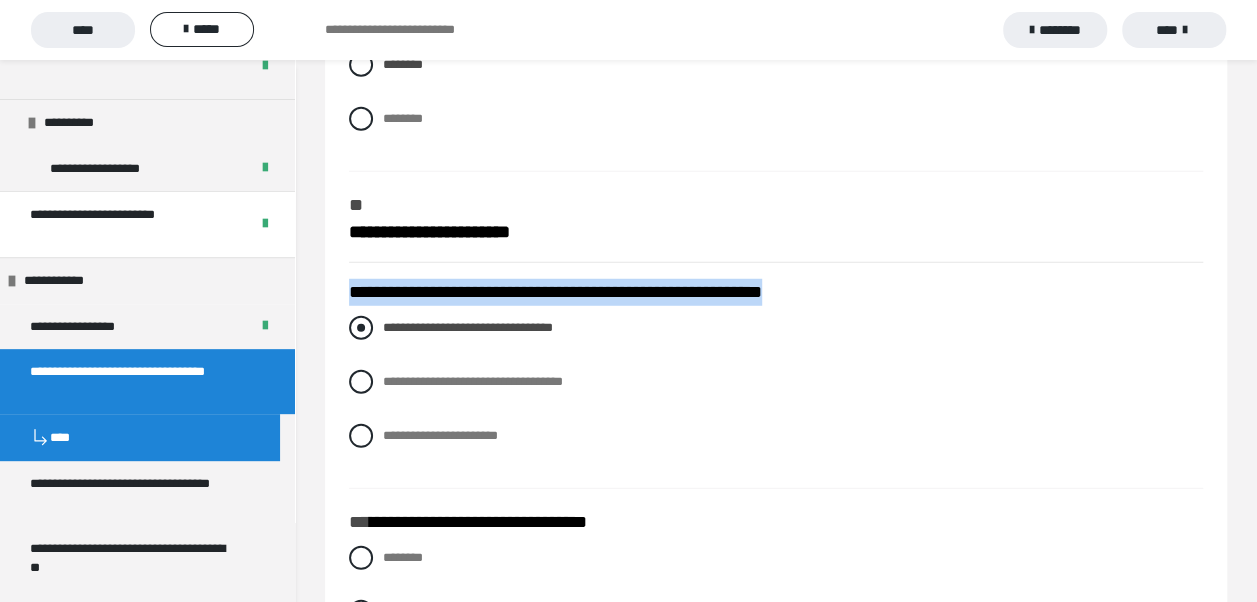 drag, startPoint x: 612, startPoint y: 331, endPoint x: 465, endPoint y: 320, distance: 147.411 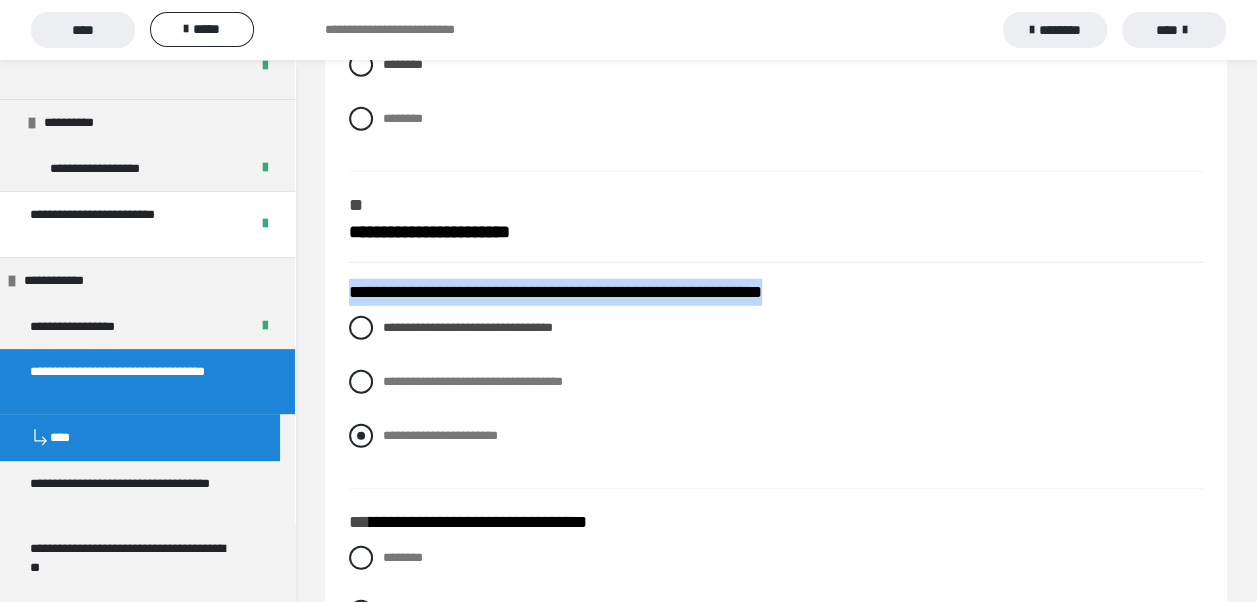 click at bounding box center (361, 436) 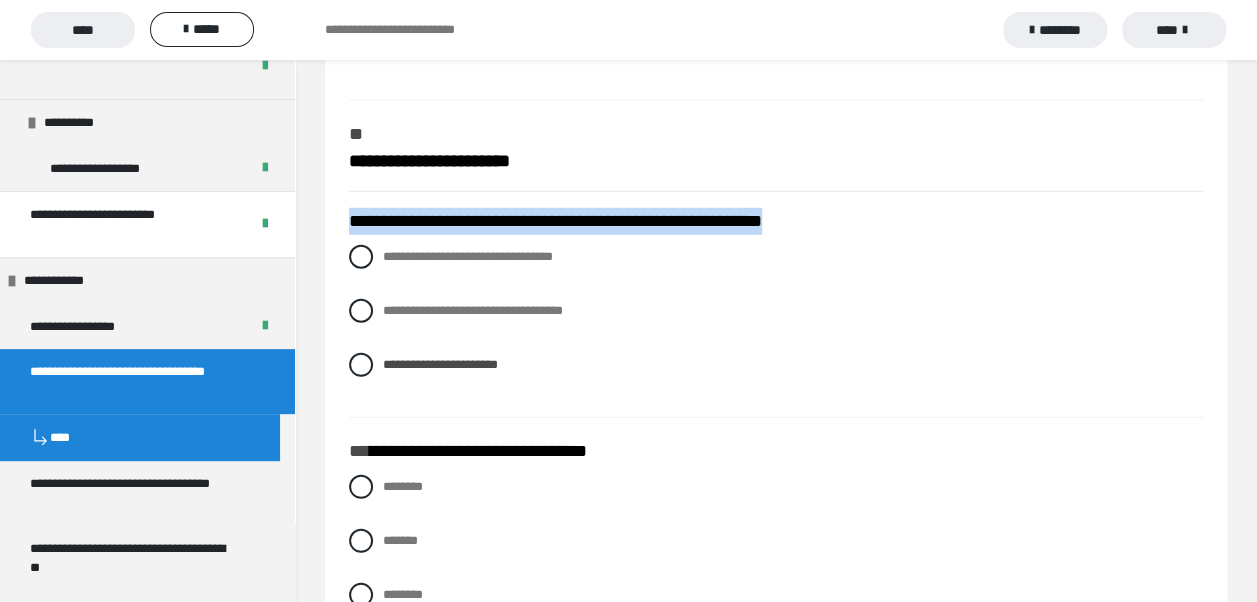 scroll, scrollTop: 2700, scrollLeft: 0, axis: vertical 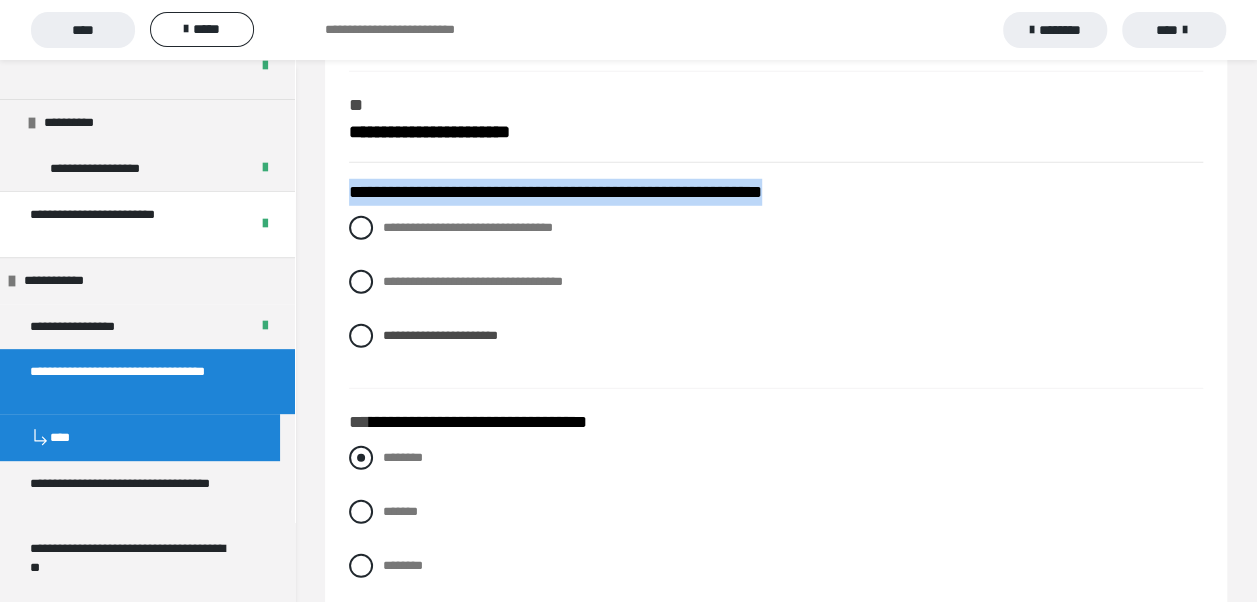 click at bounding box center (361, 458) 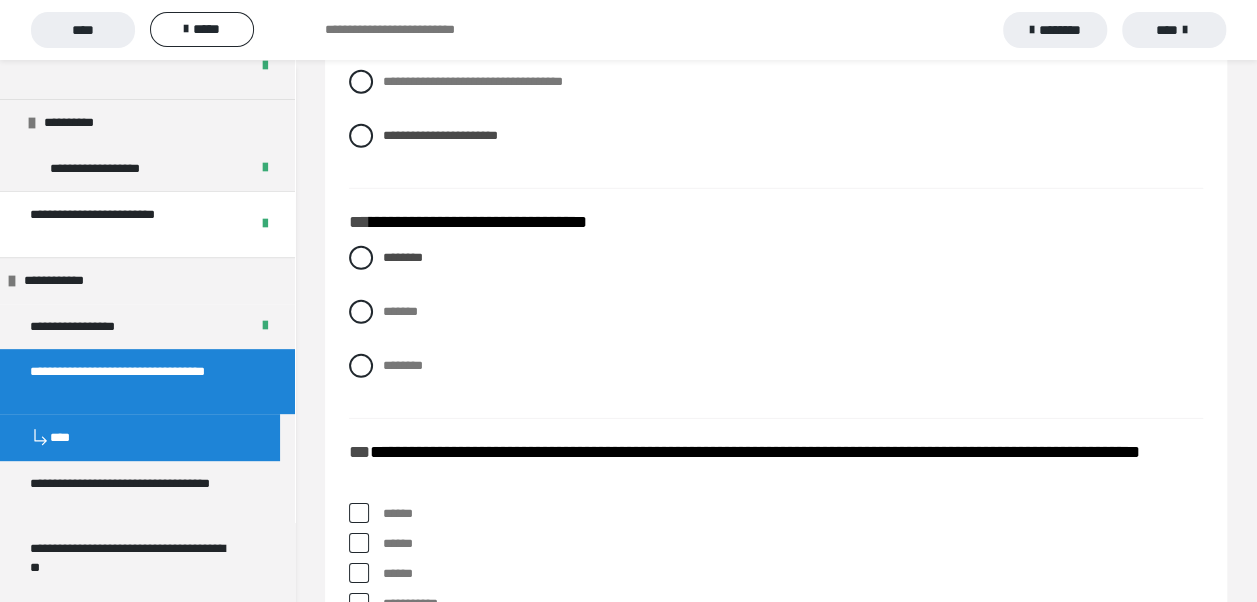 scroll, scrollTop: 3000, scrollLeft: 0, axis: vertical 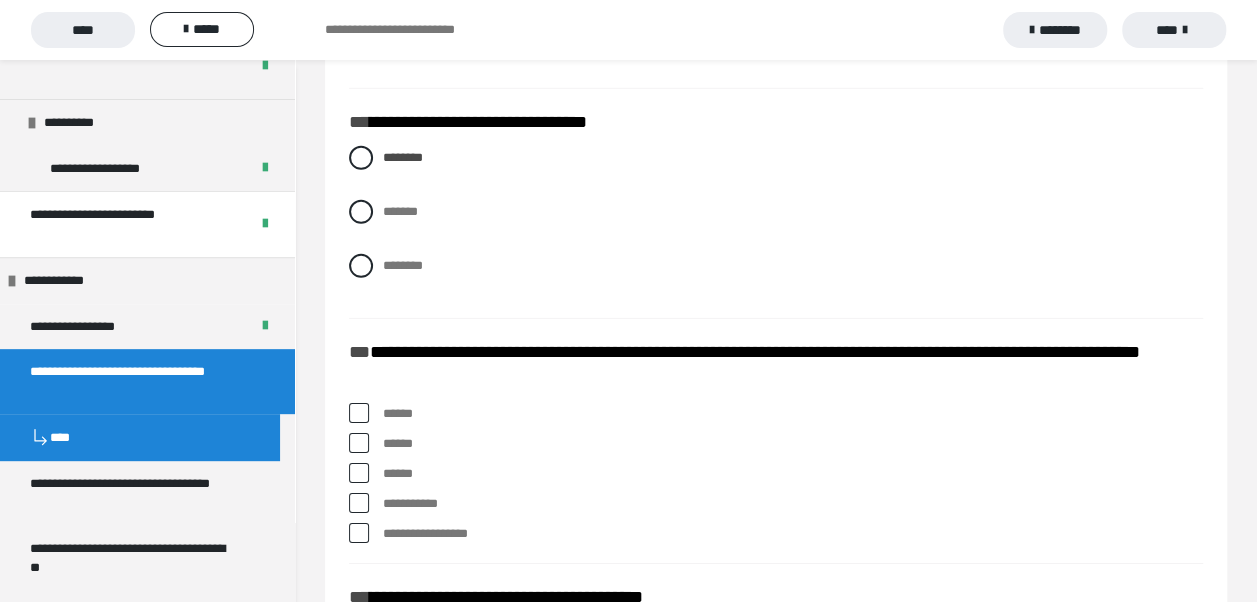 click at bounding box center (359, 533) 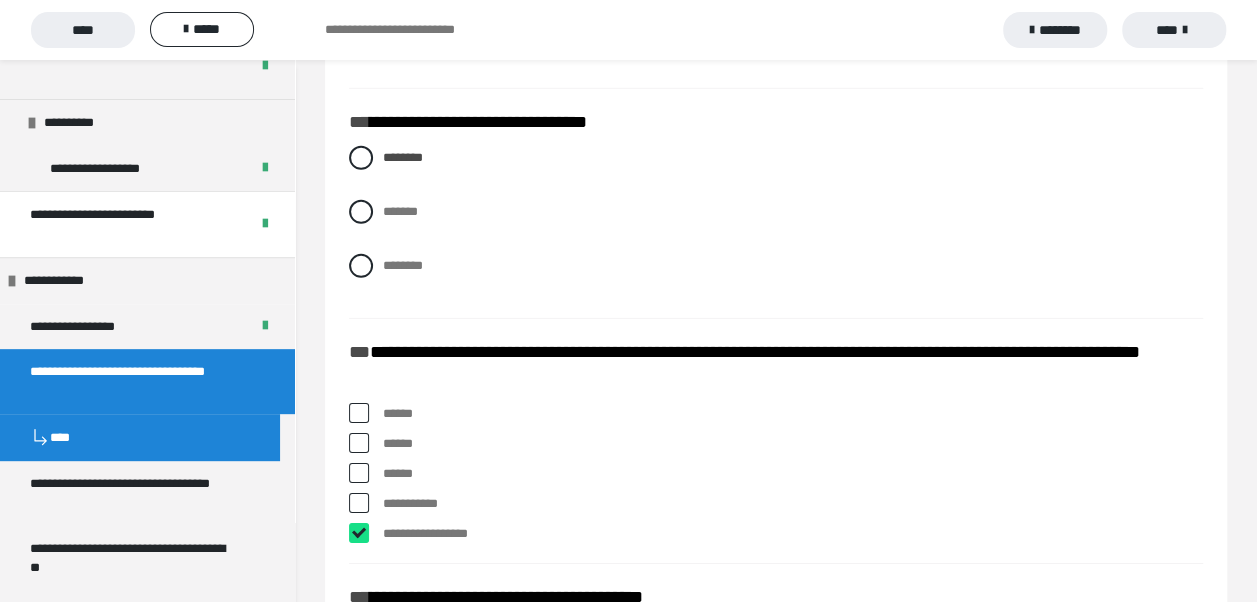 checkbox on "****" 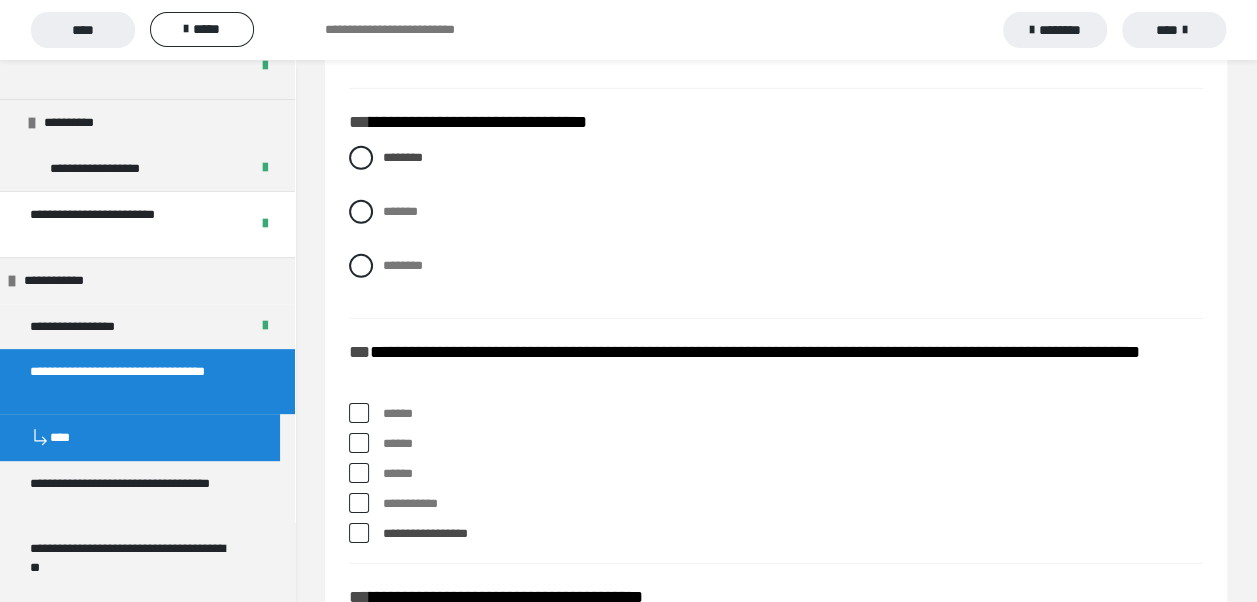 click at bounding box center [359, 503] 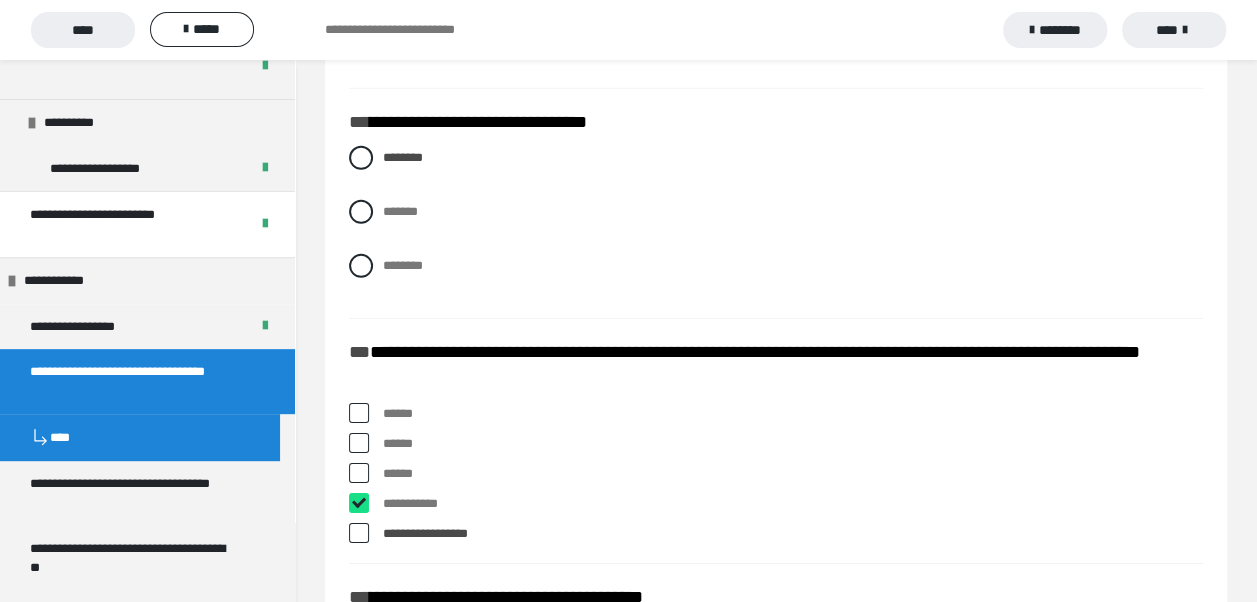 checkbox on "****" 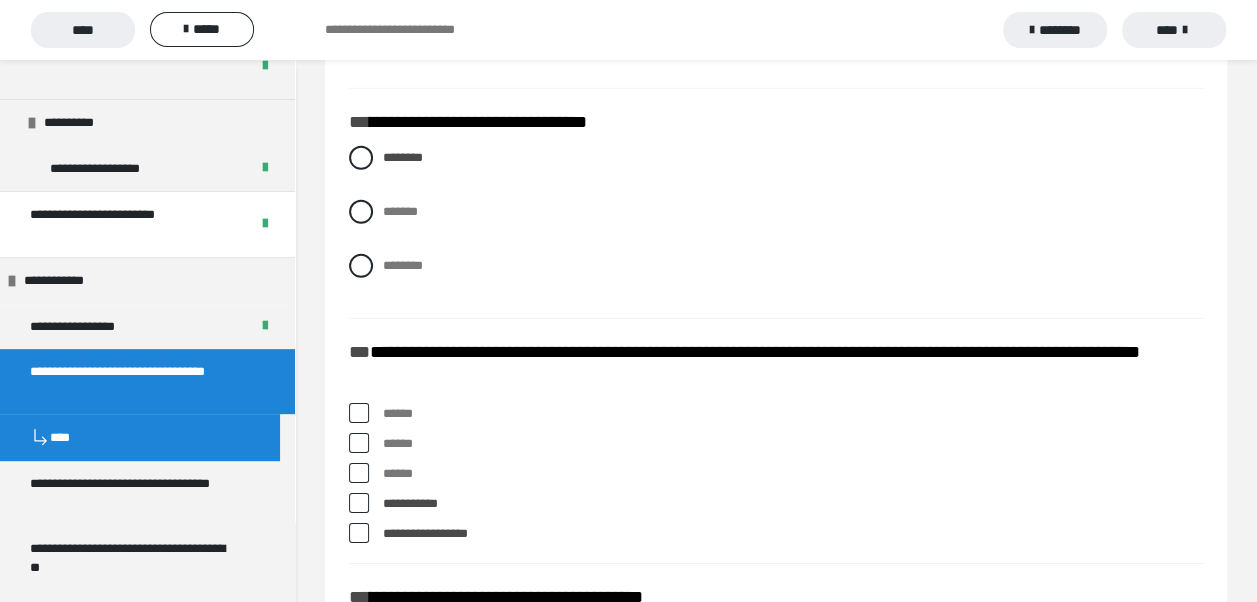 click at bounding box center (359, 473) 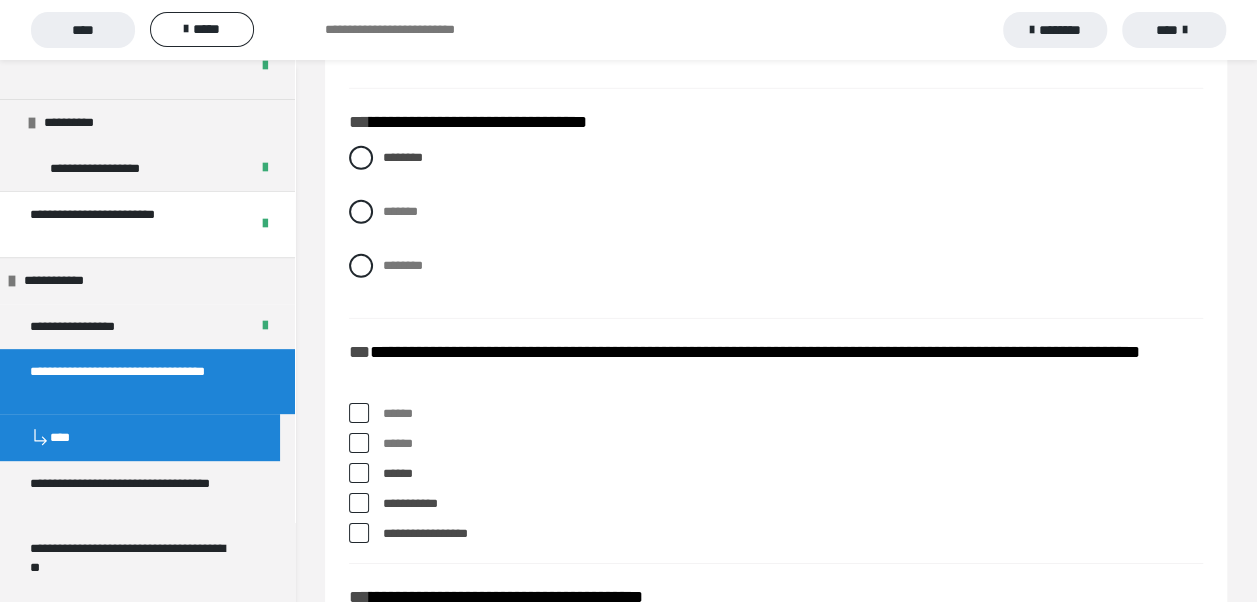 click at bounding box center (359, 473) 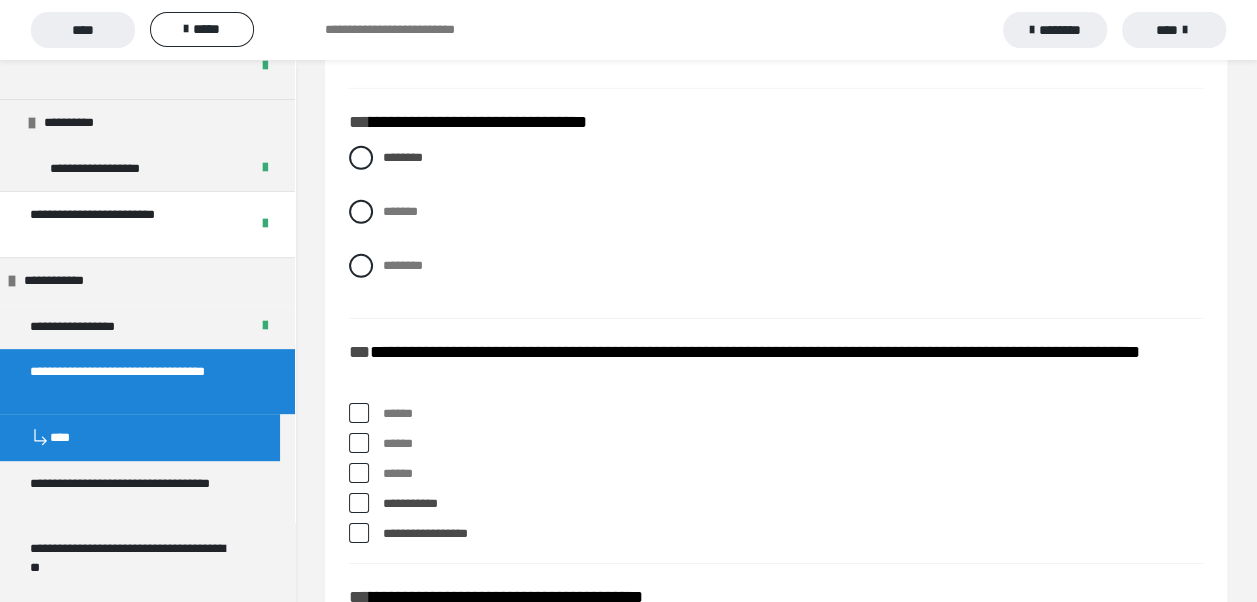 click at bounding box center (359, 503) 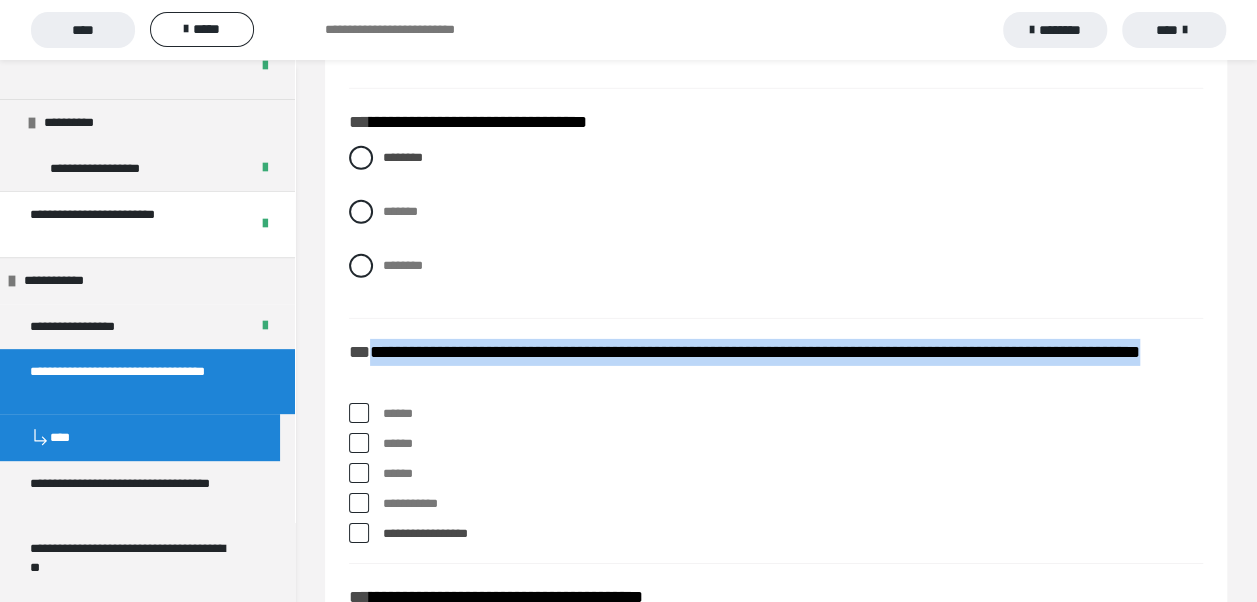 drag, startPoint x: 370, startPoint y: 352, endPoint x: 486, endPoint y: 388, distance: 121.45781 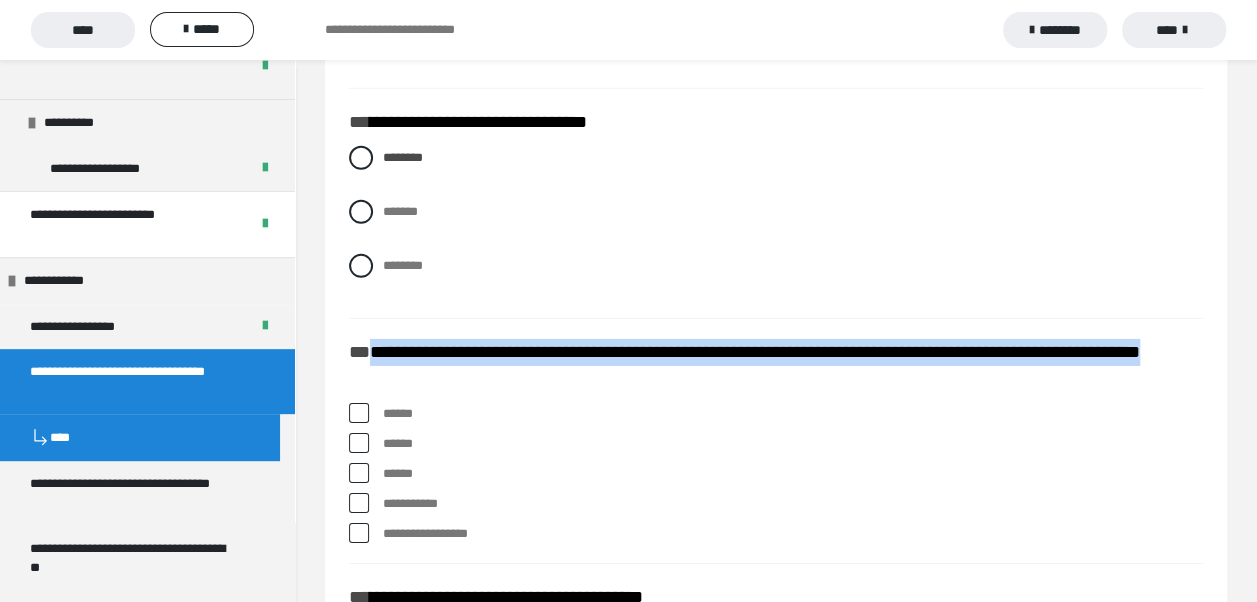 click at bounding box center [359, 413] 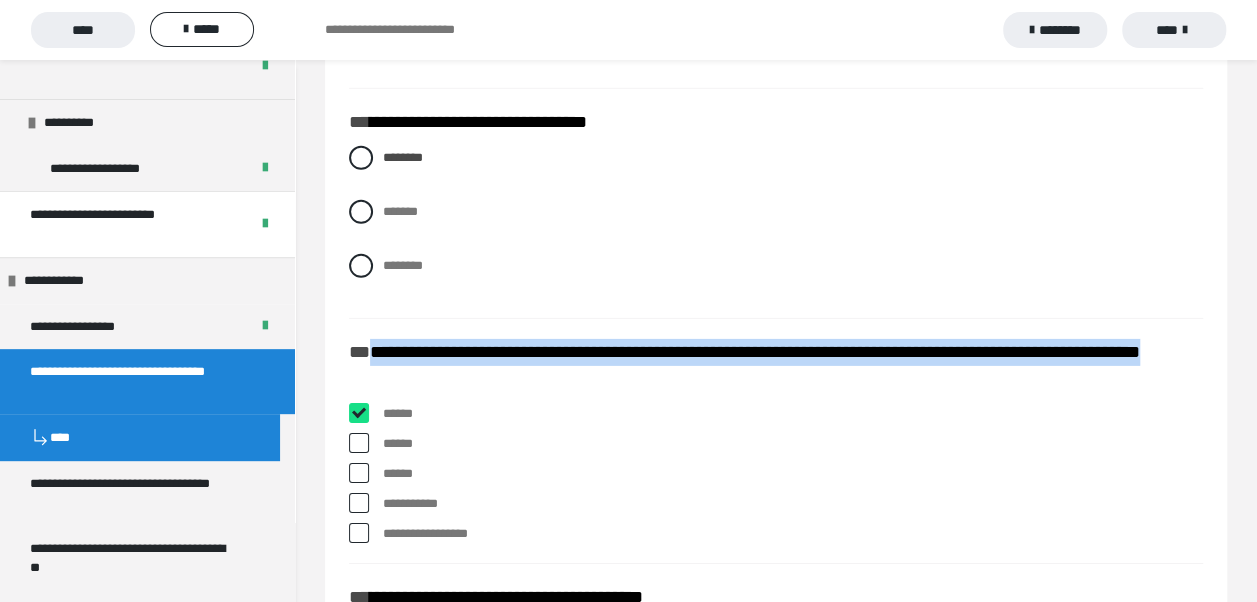 checkbox on "****" 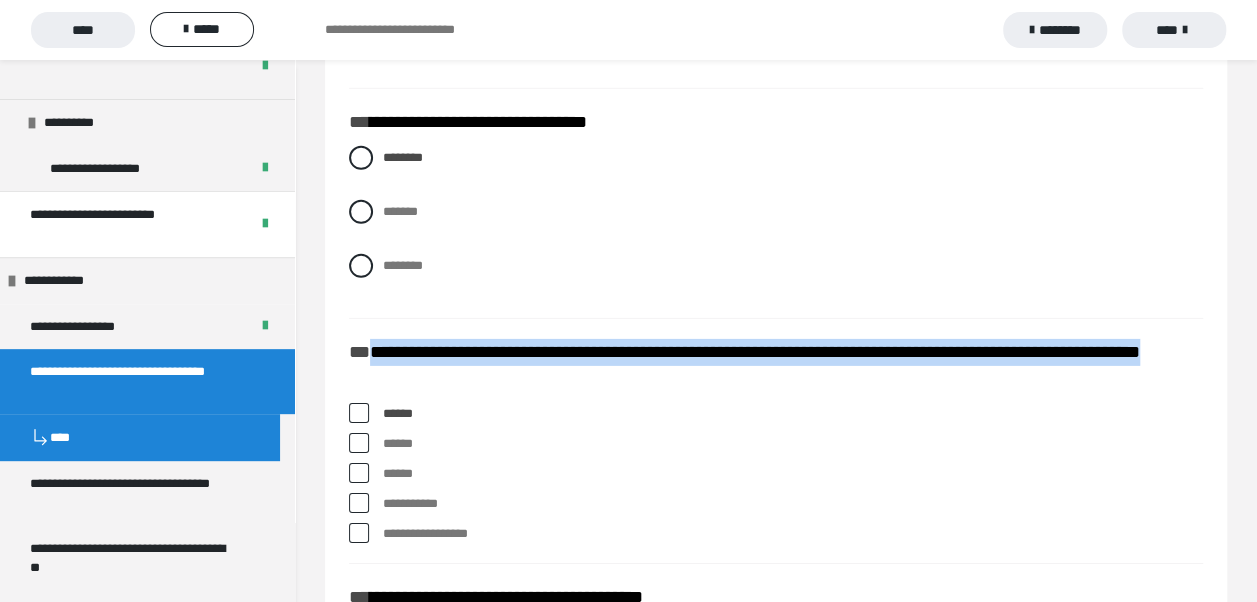 click at bounding box center (359, 443) 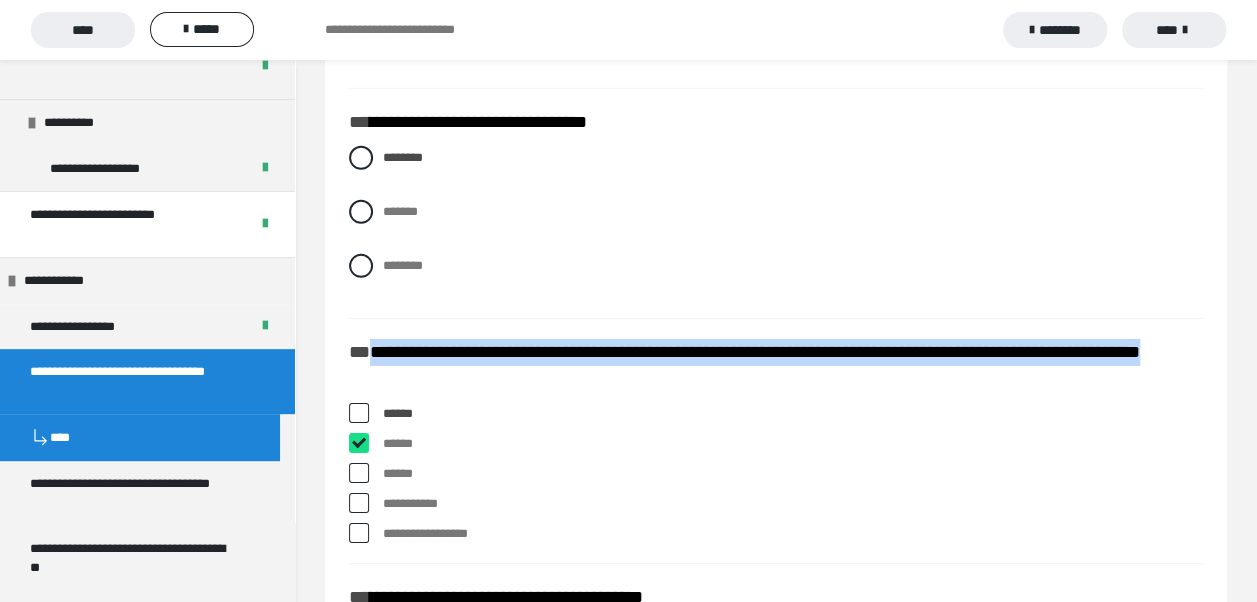 checkbox on "****" 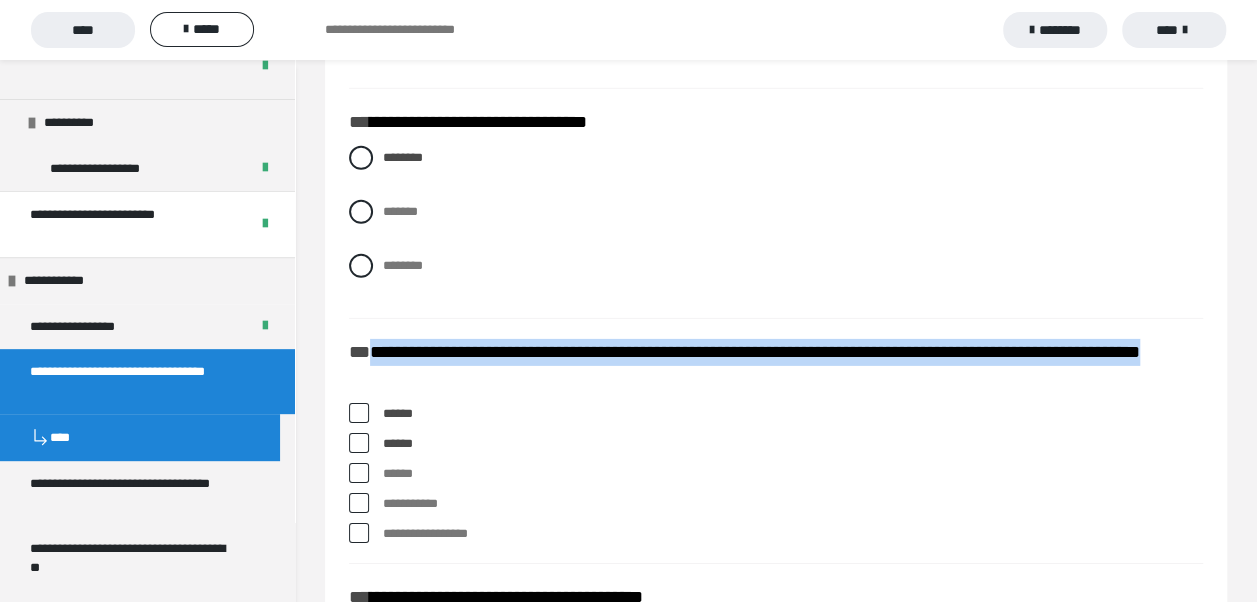 click at bounding box center (359, 503) 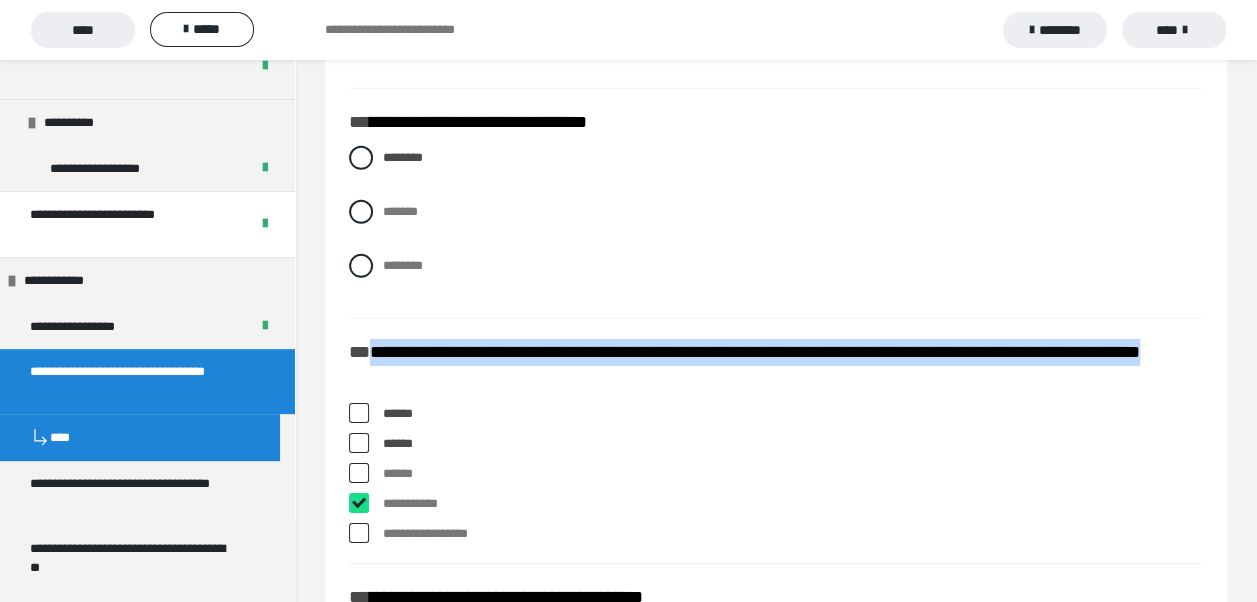 checkbox on "****" 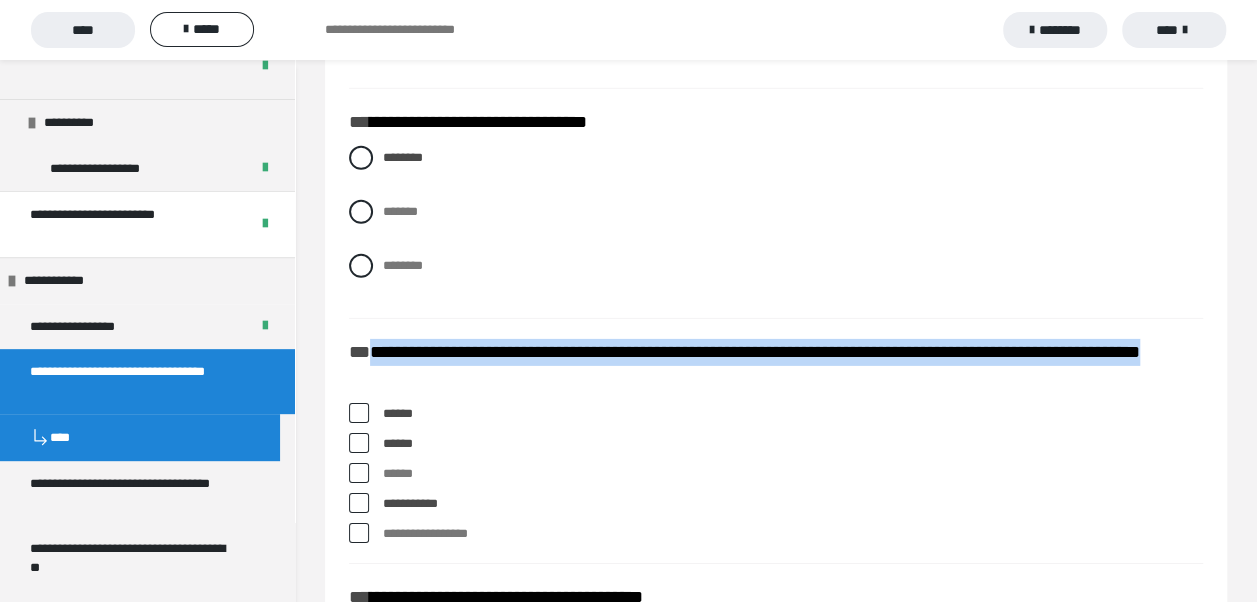 scroll, scrollTop: 500, scrollLeft: 0, axis: vertical 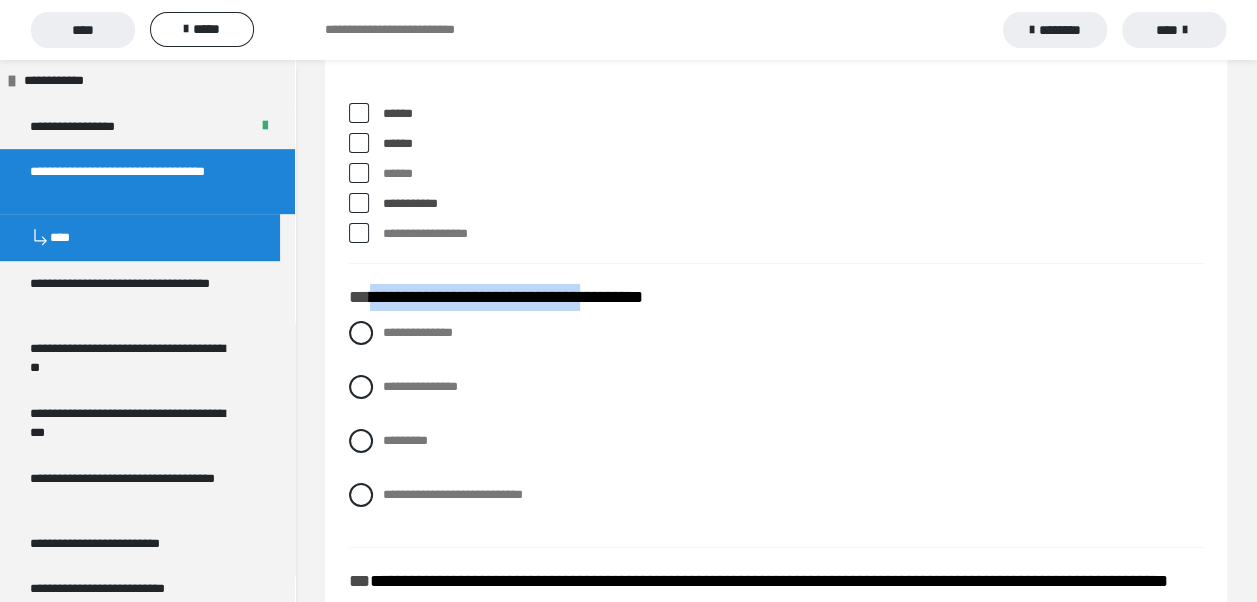 drag, startPoint x: 372, startPoint y: 293, endPoint x: 605, endPoint y: 295, distance: 233.00859 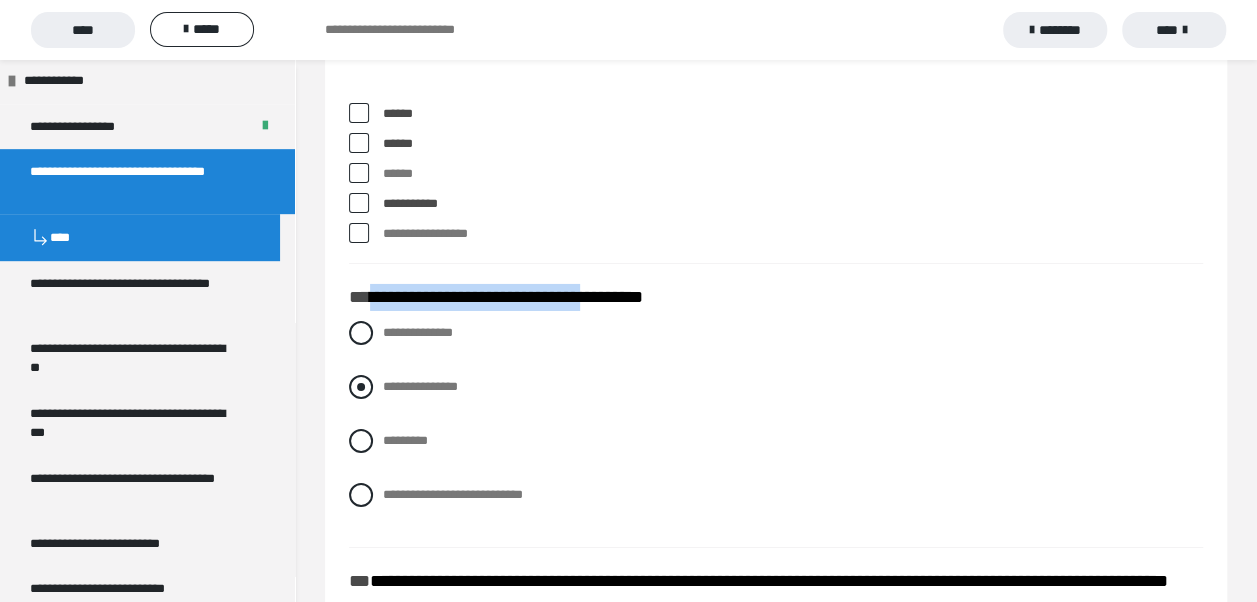 click at bounding box center (361, 387) 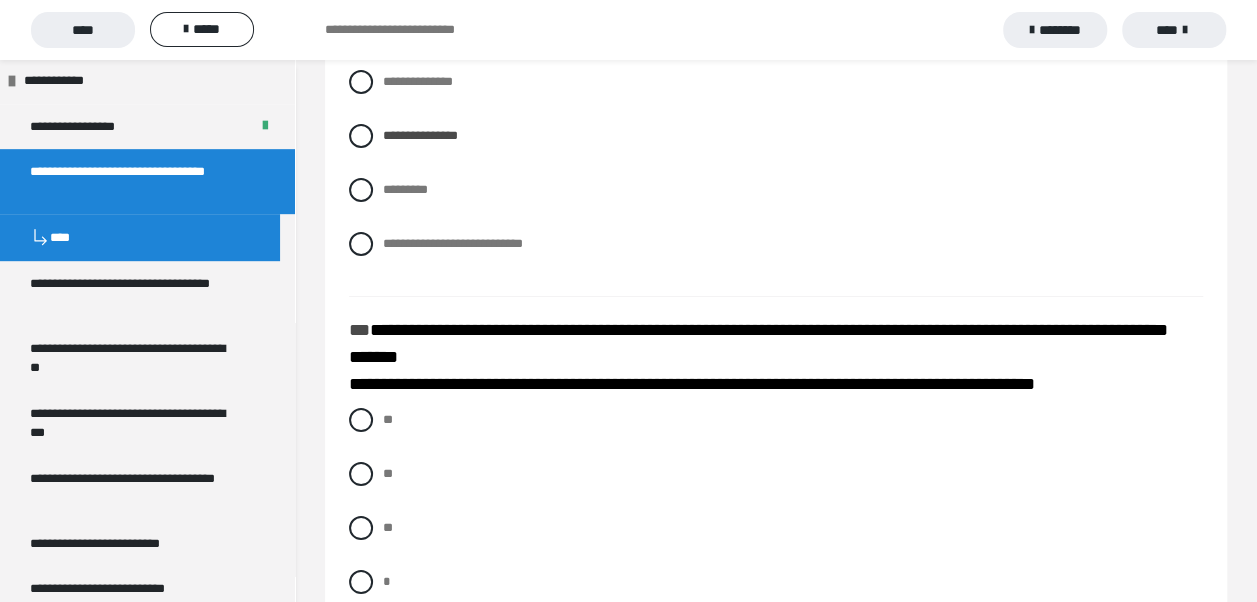 scroll, scrollTop: 3600, scrollLeft: 0, axis: vertical 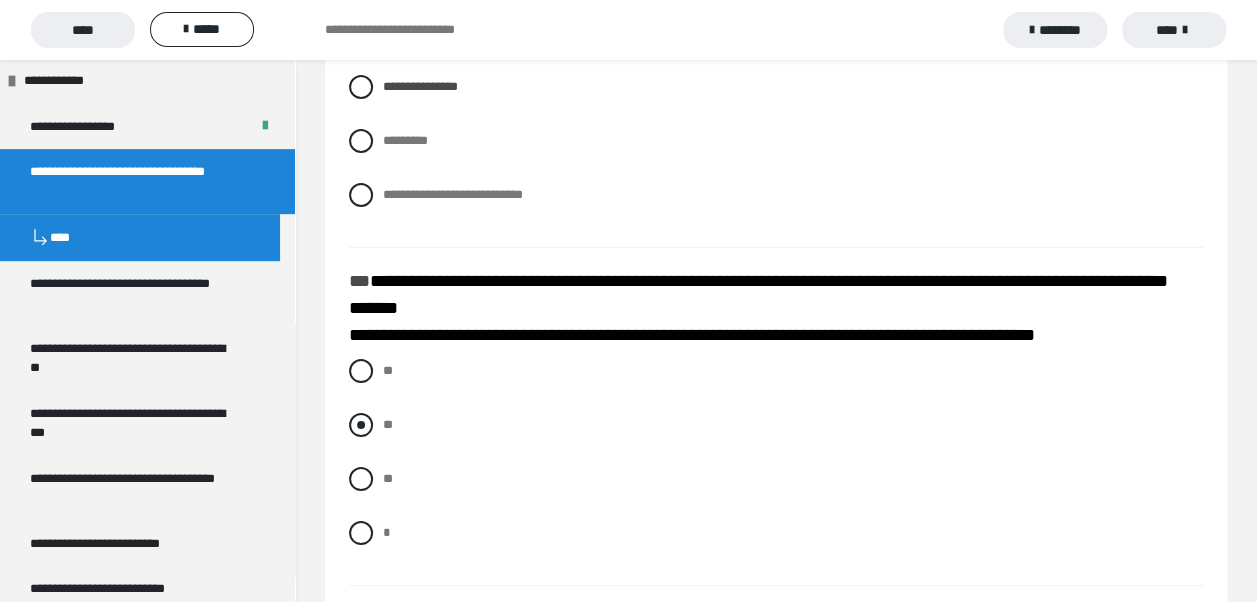click at bounding box center [361, 425] 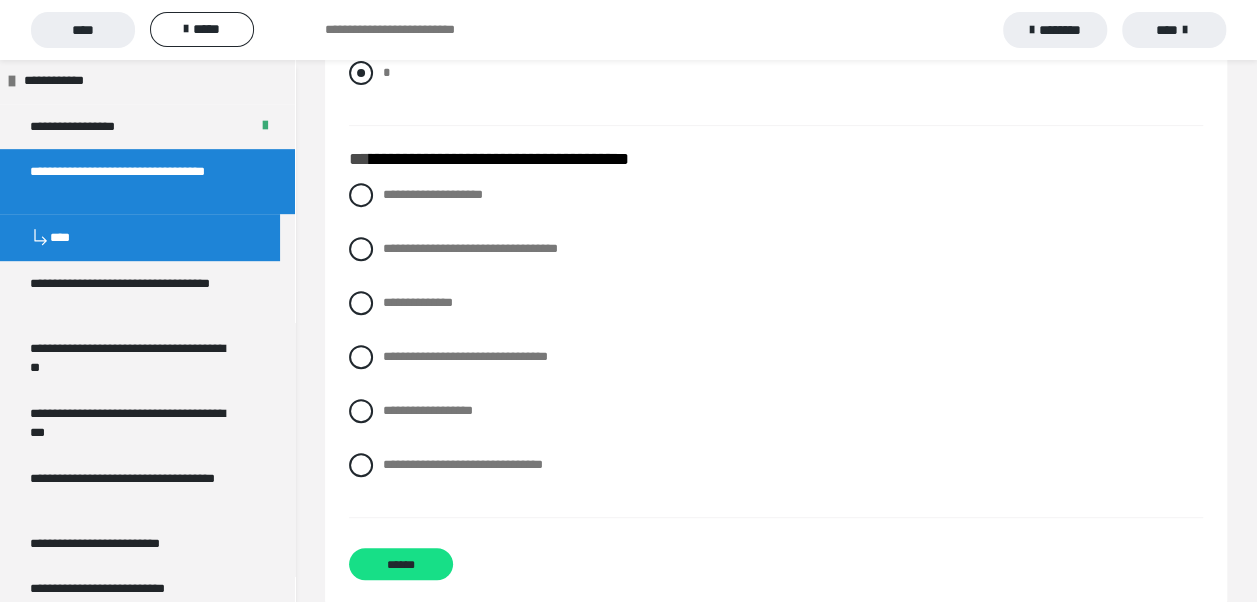 scroll, scrollTop: 4090, scrollLeft: 0, axis: vertical 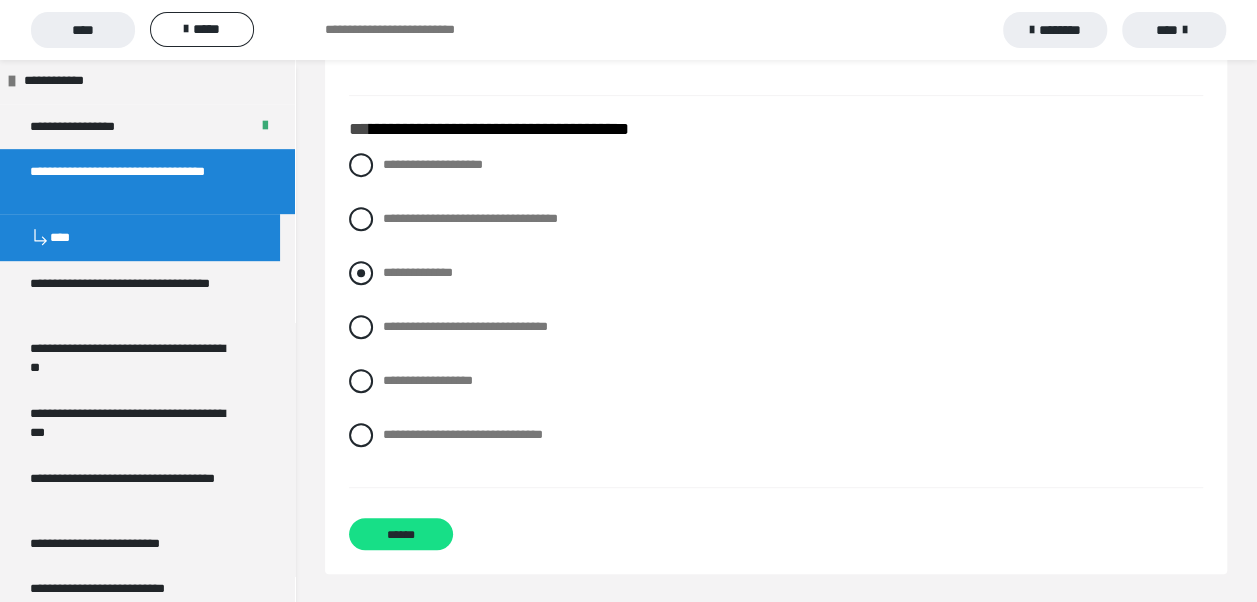 click at bounding box center [361, 273] 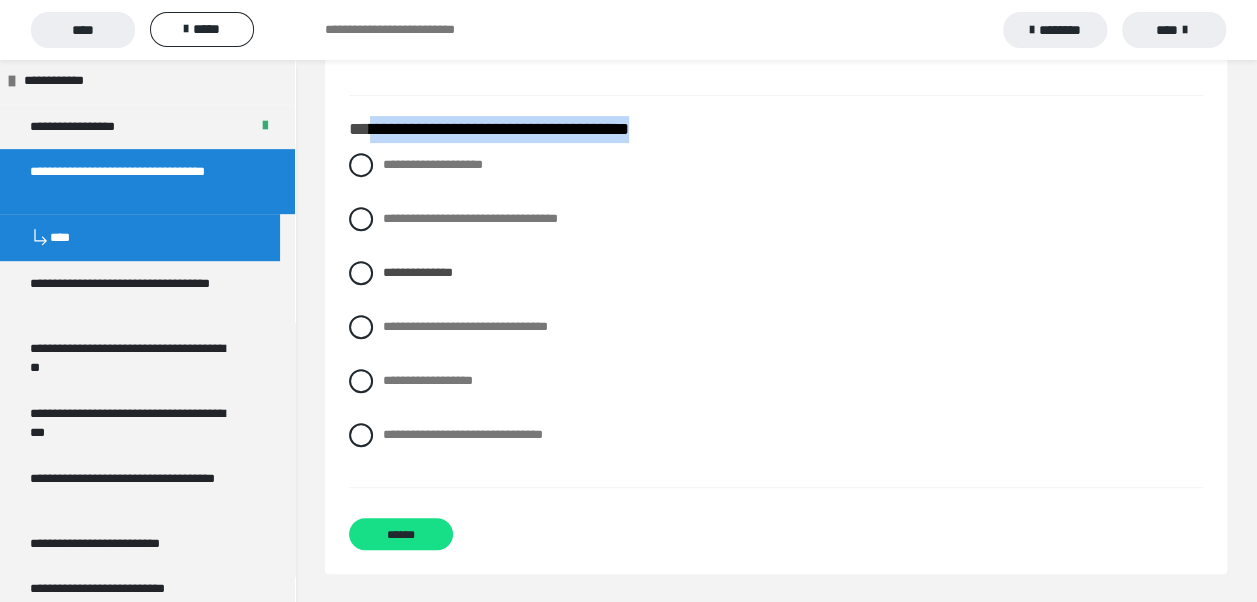drag, startPoint x: 372, startPoint y: 125, endPoint x: 720, endPoint y: 135, distance: 348.14365 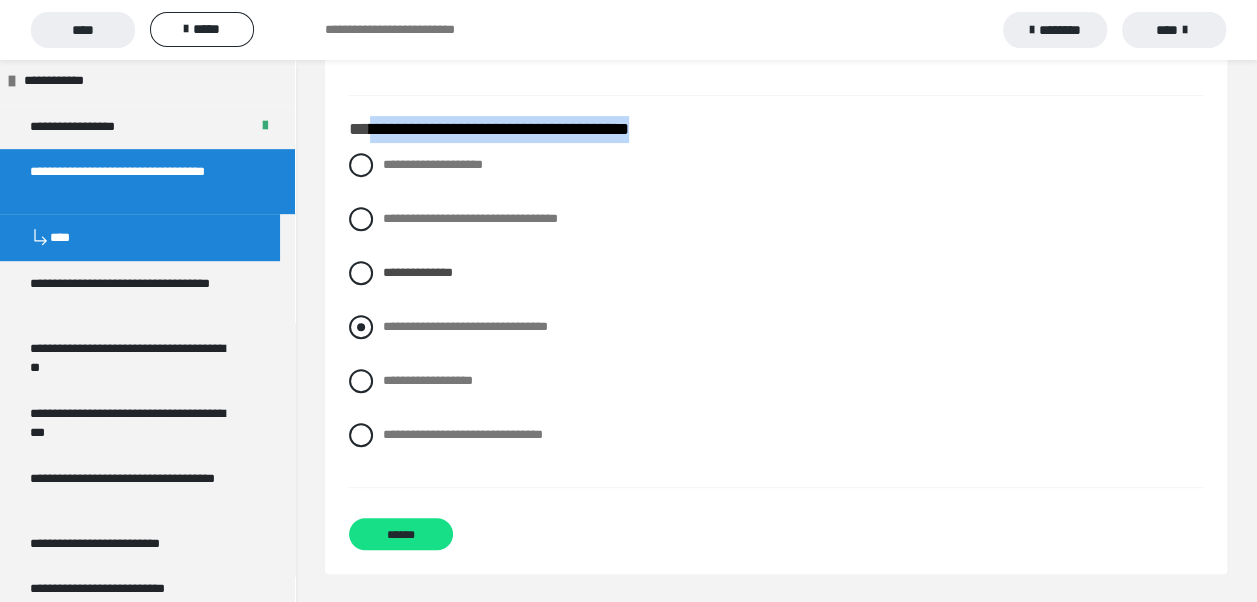 click at bounding box center (361, 327) 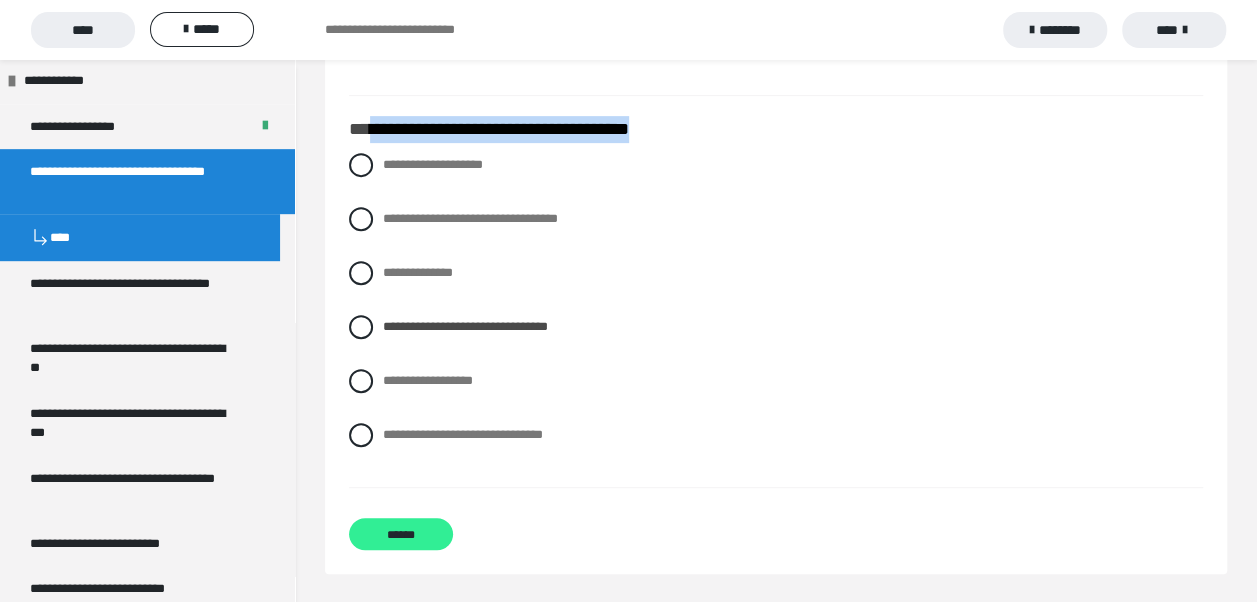 click on "******" at bounding box center [401, 534] 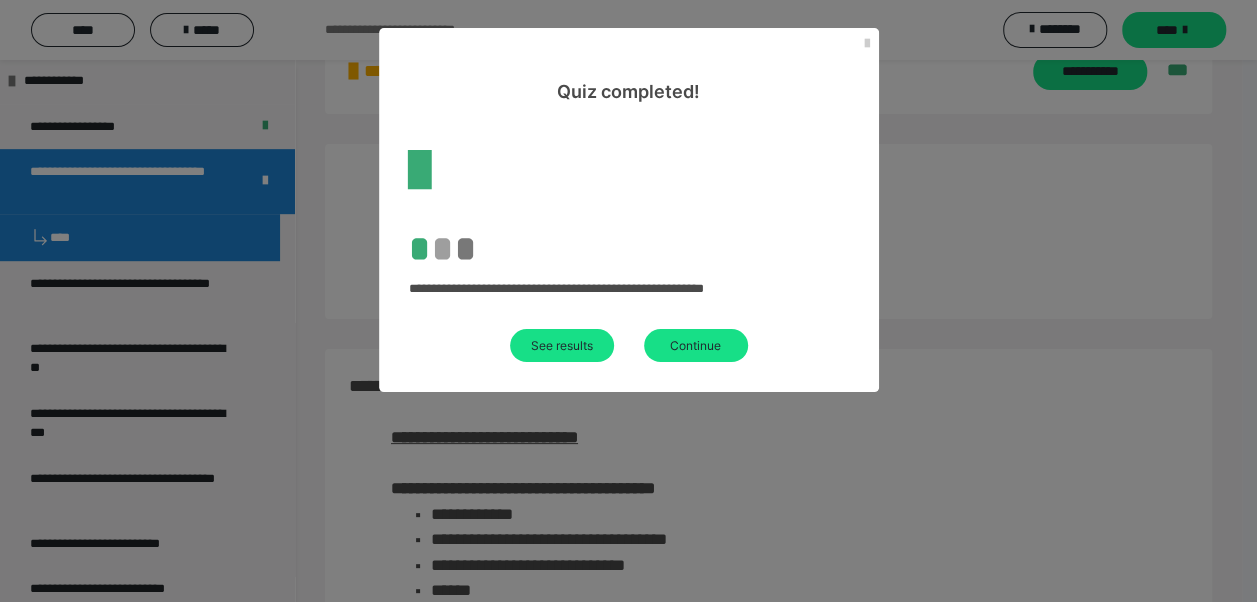 scroll, scrollTop: 1034, scrollLeft: 0, axis: vertical 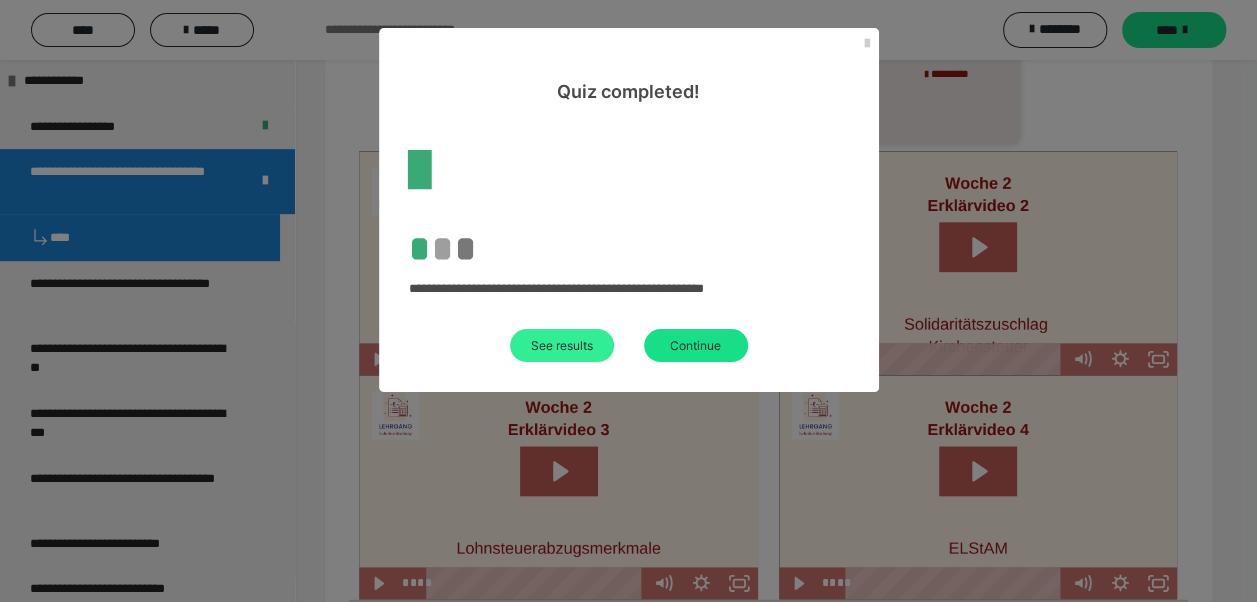 click on "See results" at bounding box center (562, 345) 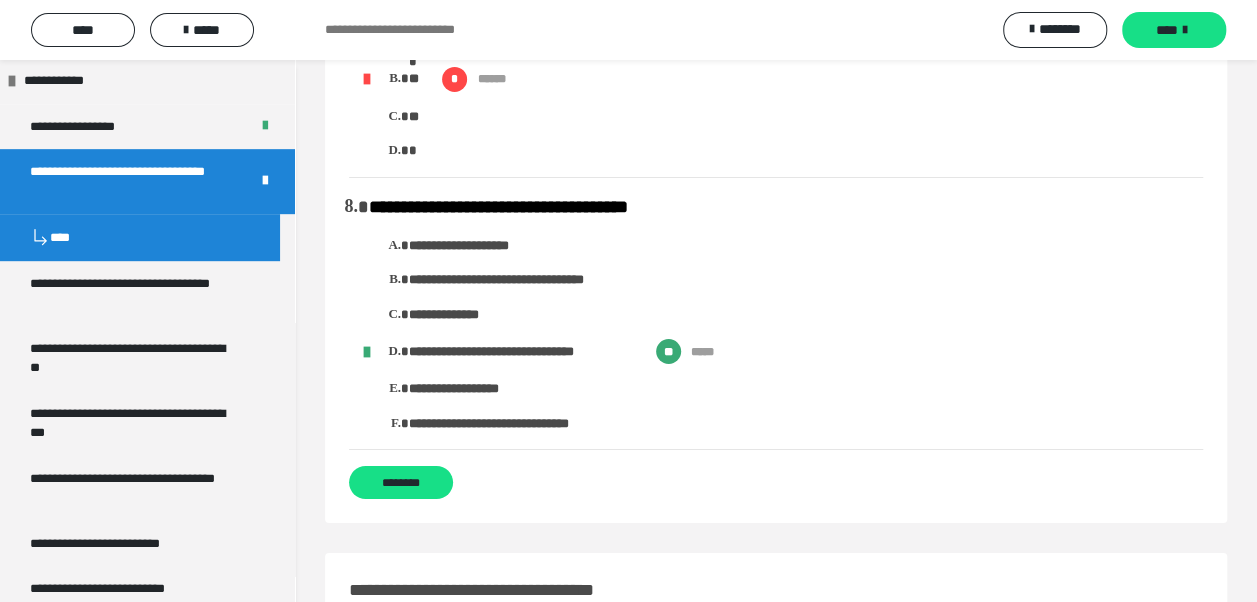scroll, scrollTop: 3400, scrollLeft: 0, axis: vertical 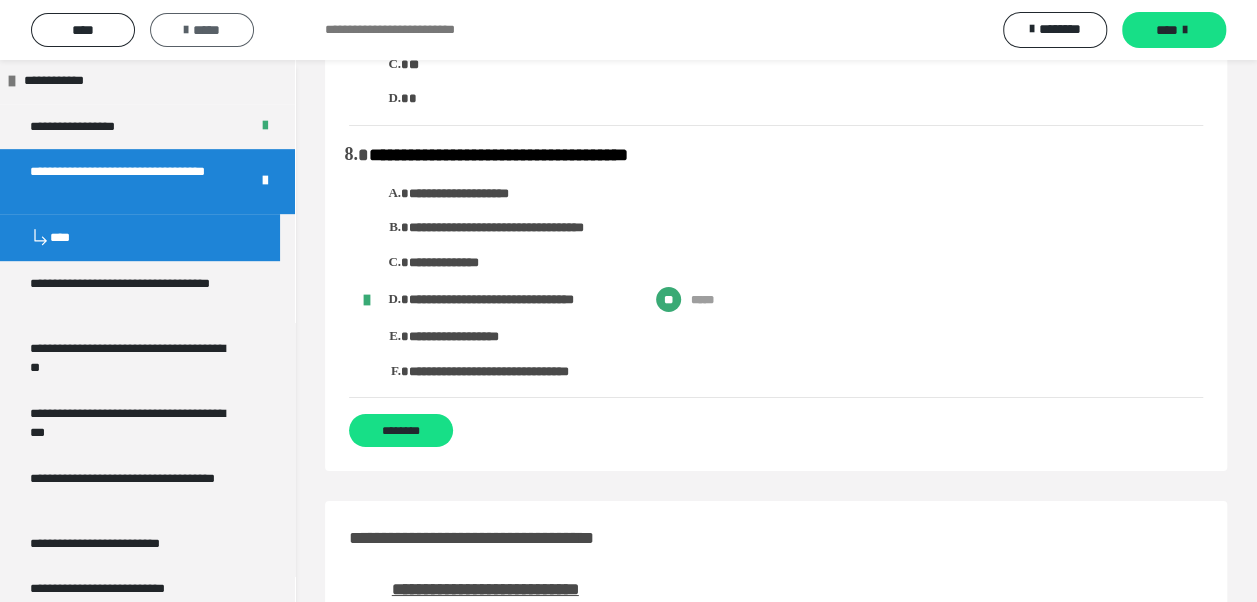click on "*****" at bounding box center [202, 30] 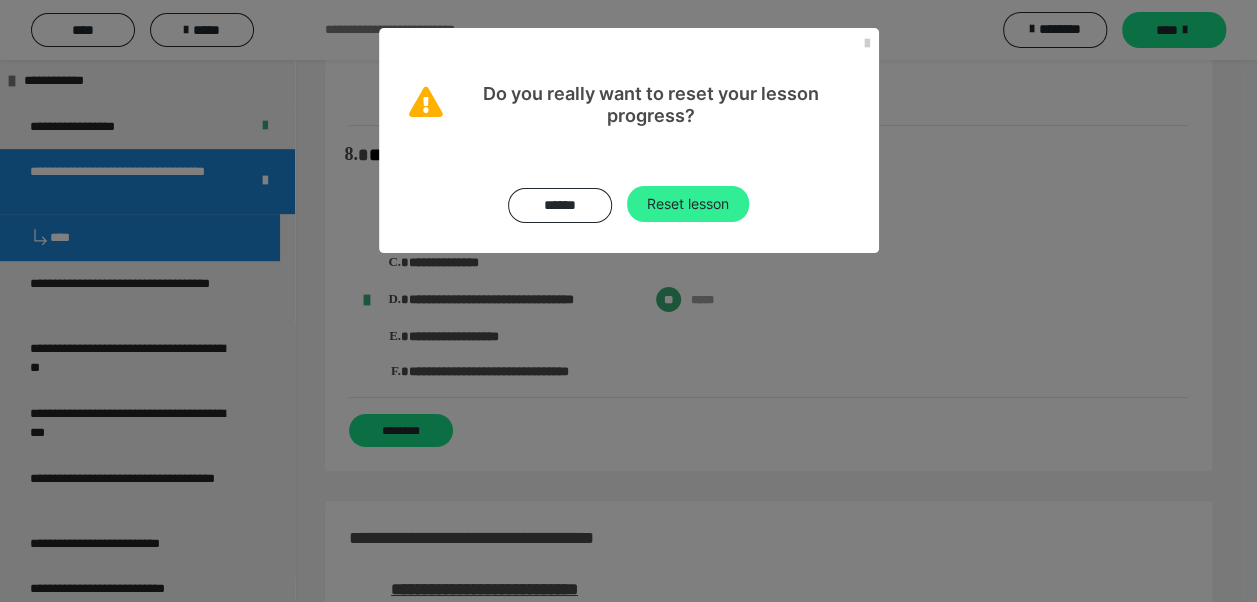 click on "Reset lesson" at bounding box center [688, 204] 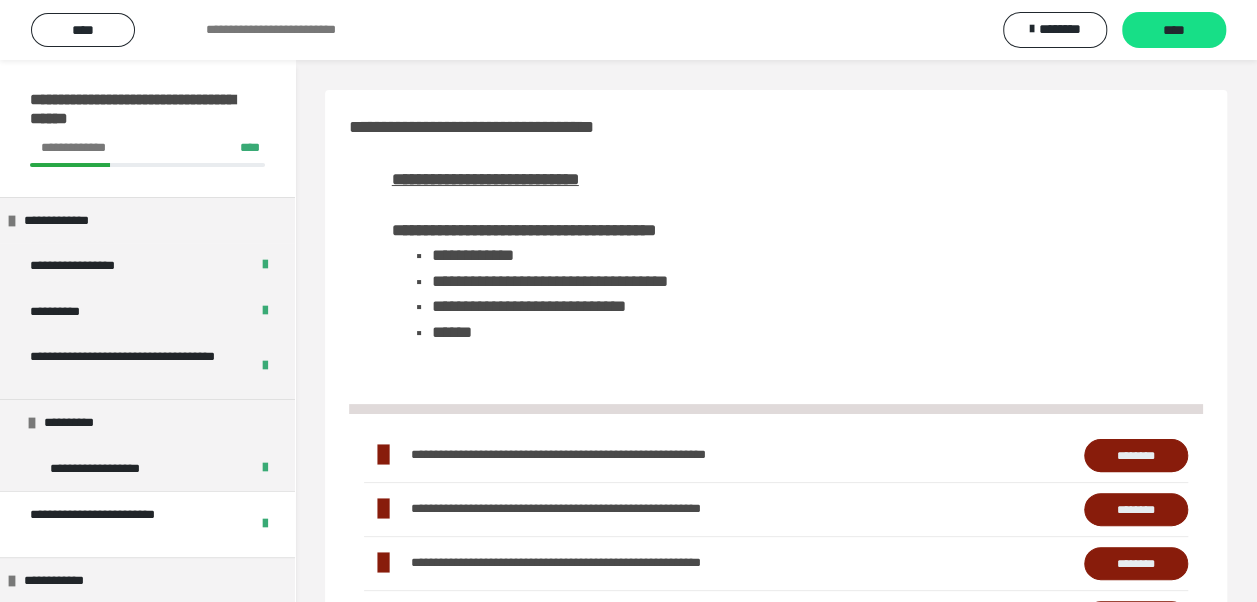 scroll, scrollTop: 100, scrollLeft: 0, axis: vertical 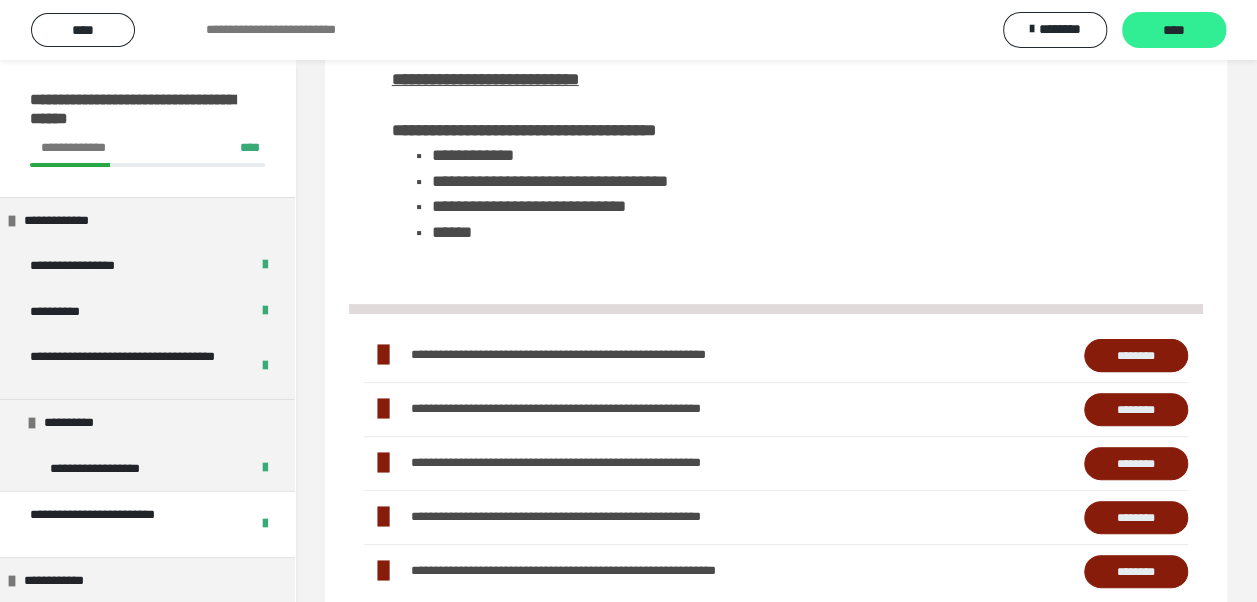 click on "****" at bounding box center (1174, 31) 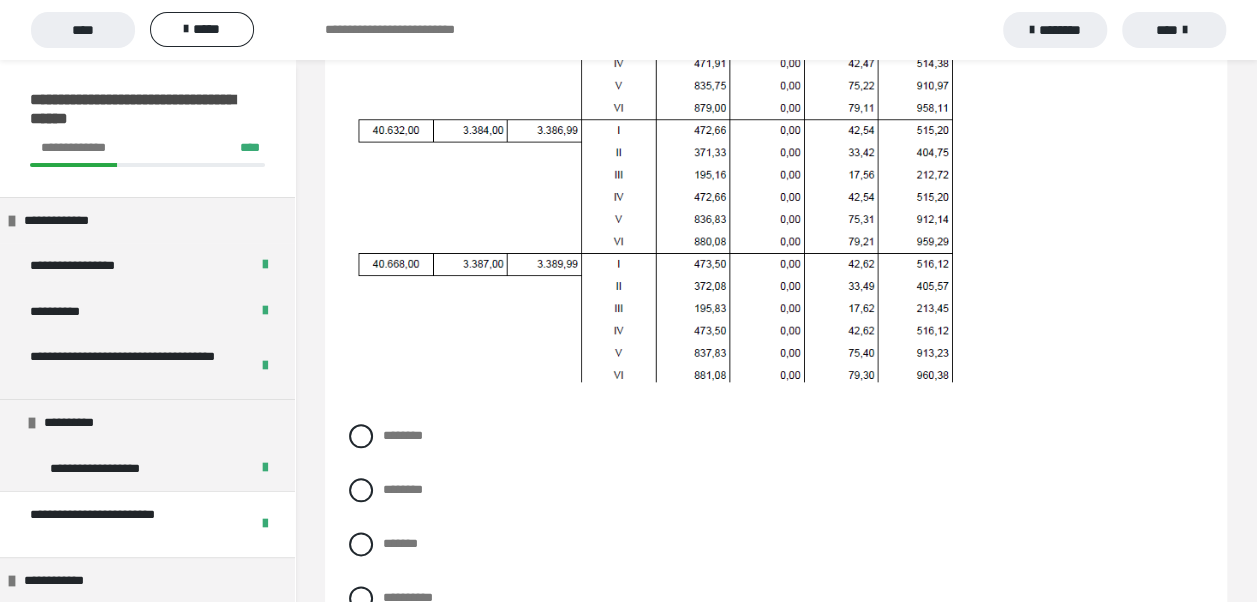 scroll, scrollTop: 1000, scrollLeft: 0, axis: vertical 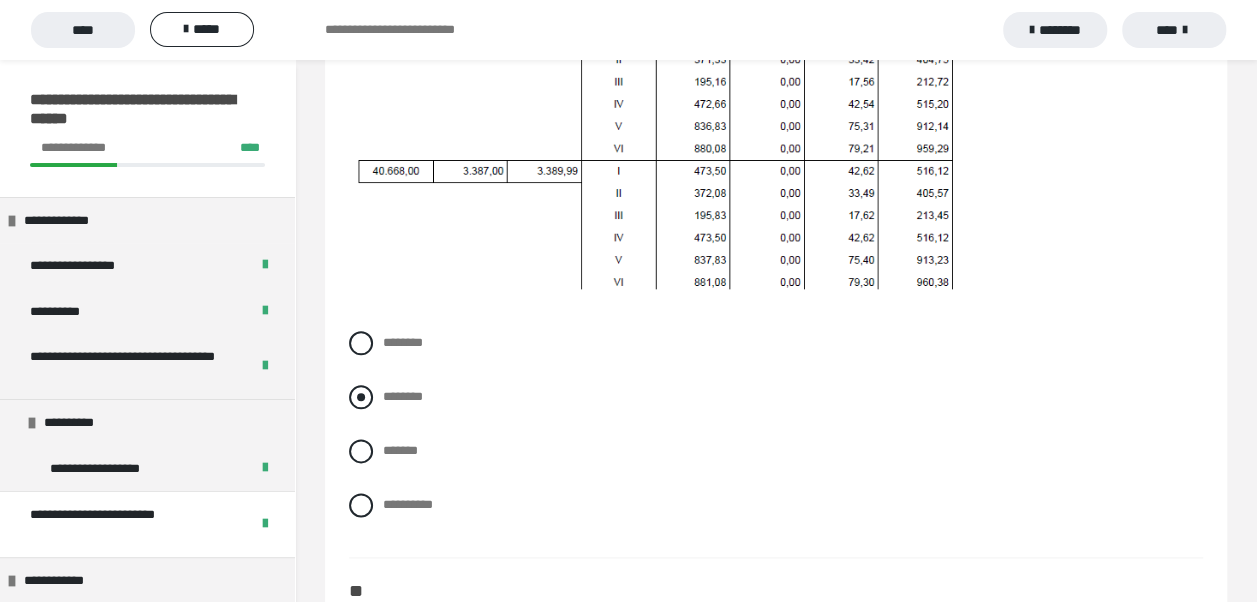 click at bounding box center [361, 397] 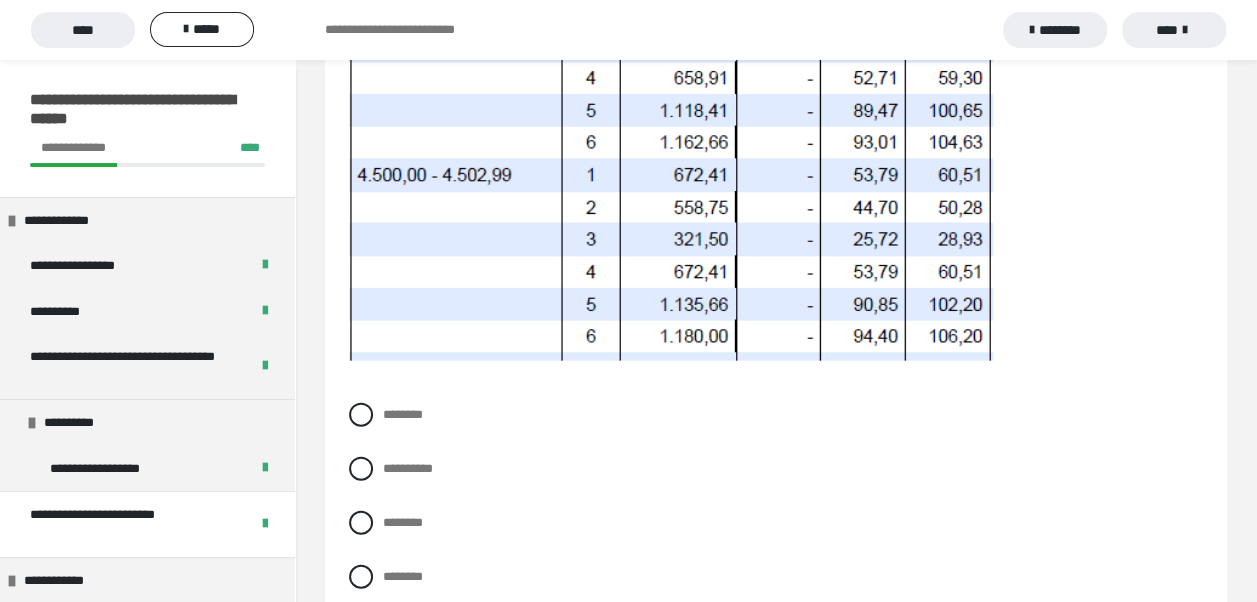 scroll, scrollTop: 2300, scrollLeft: 0, axis: vertical 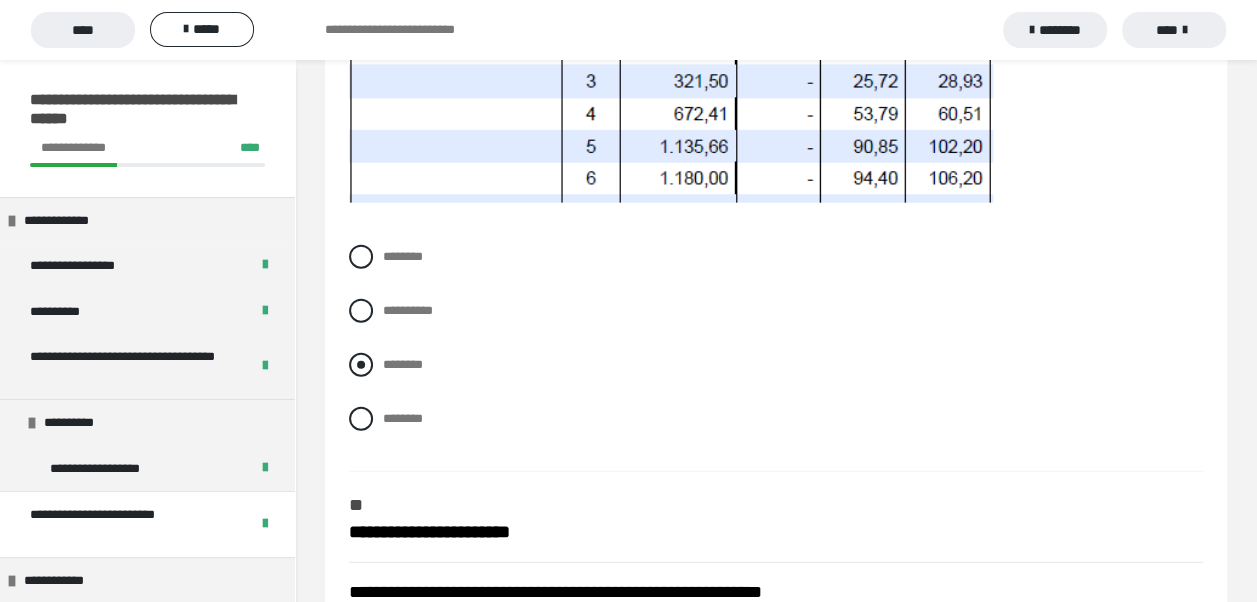 click at bounding box center (361, 365) 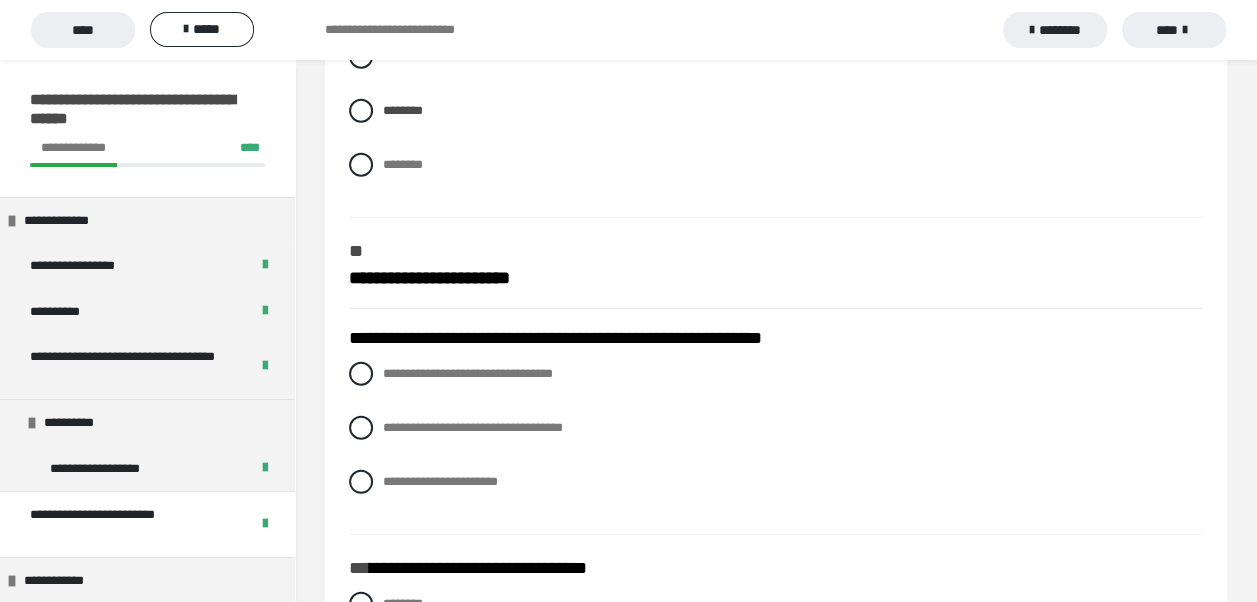 scroll, scrollTop: 2600, scrollLeft: 0, axis: vertical 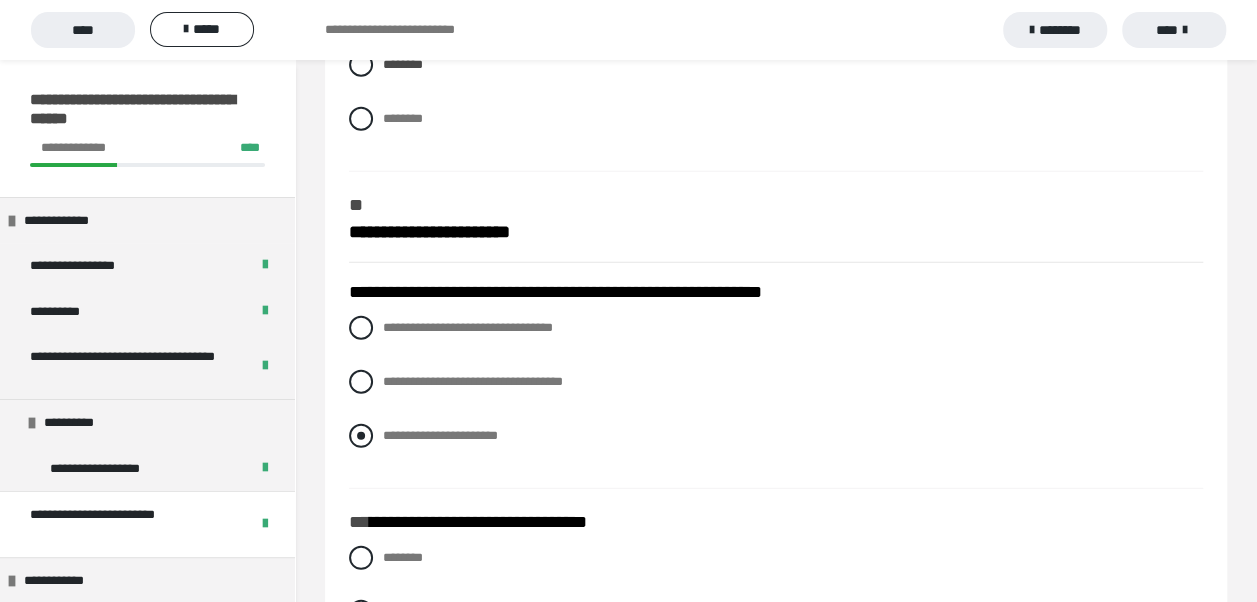 click at bounding box center [361, 436] 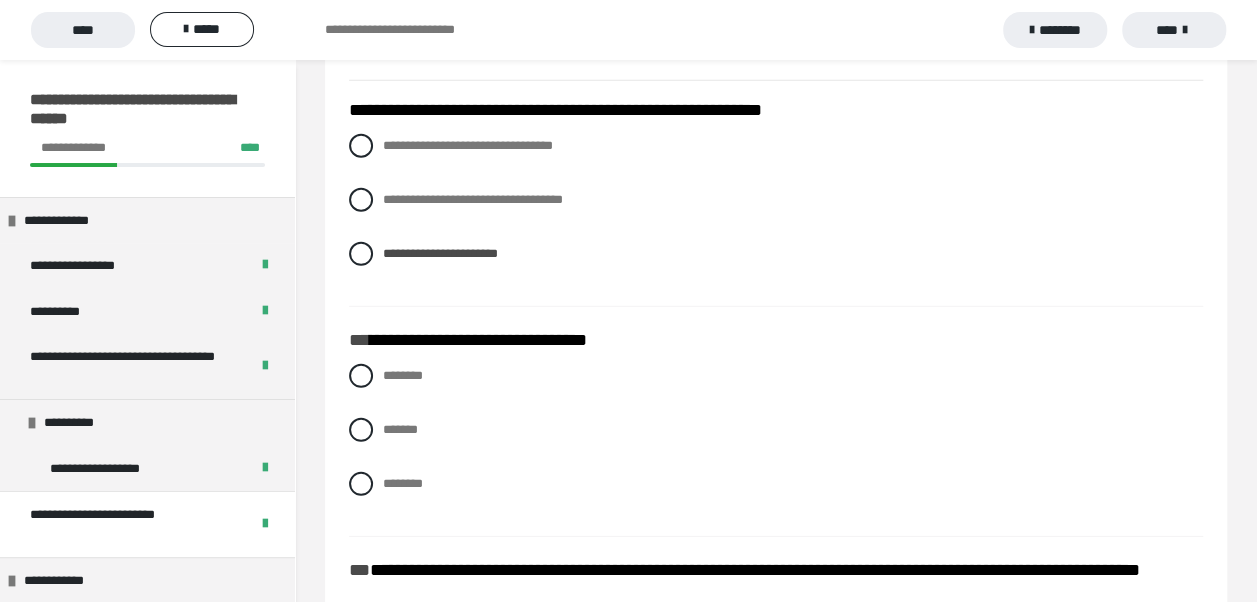 scroll, scrollTop: 2800, scrollLeft: 0, axis: vertical 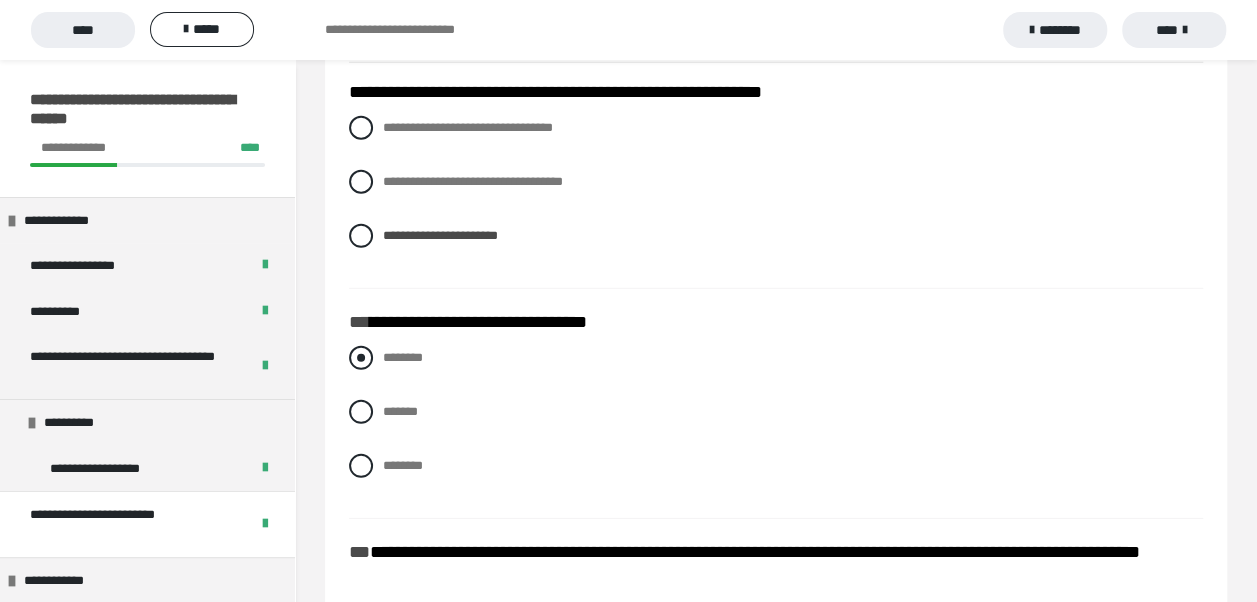 click at bounding box center (361, 358) 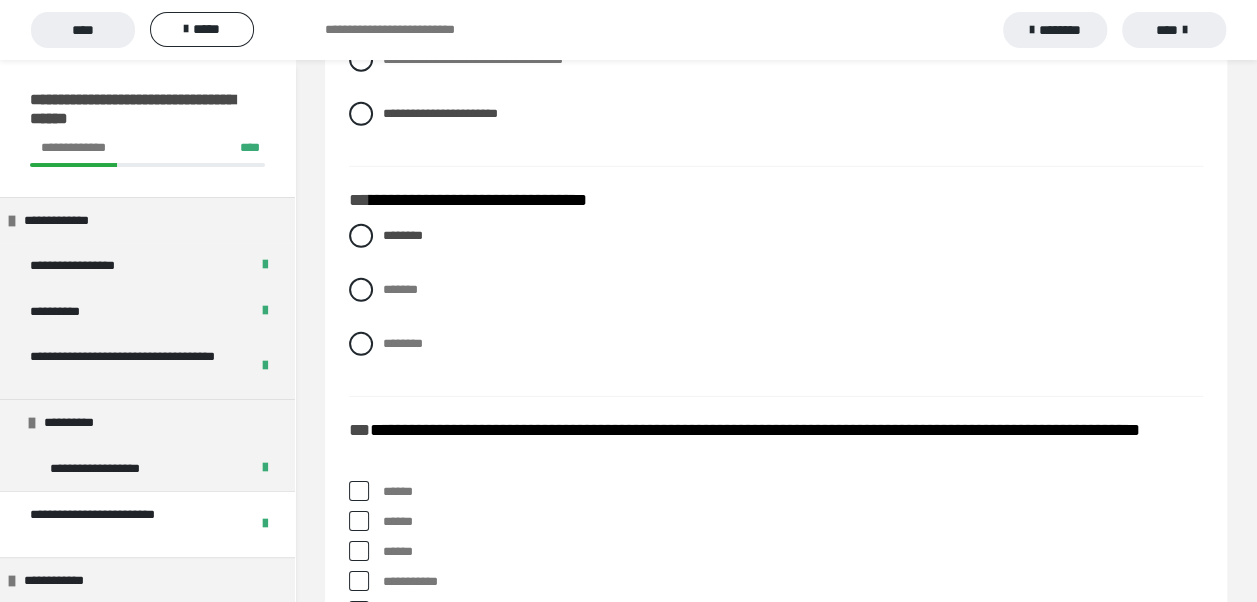 scroll, scrollTop: 3100, scrollLeft: 0, axis: vertical 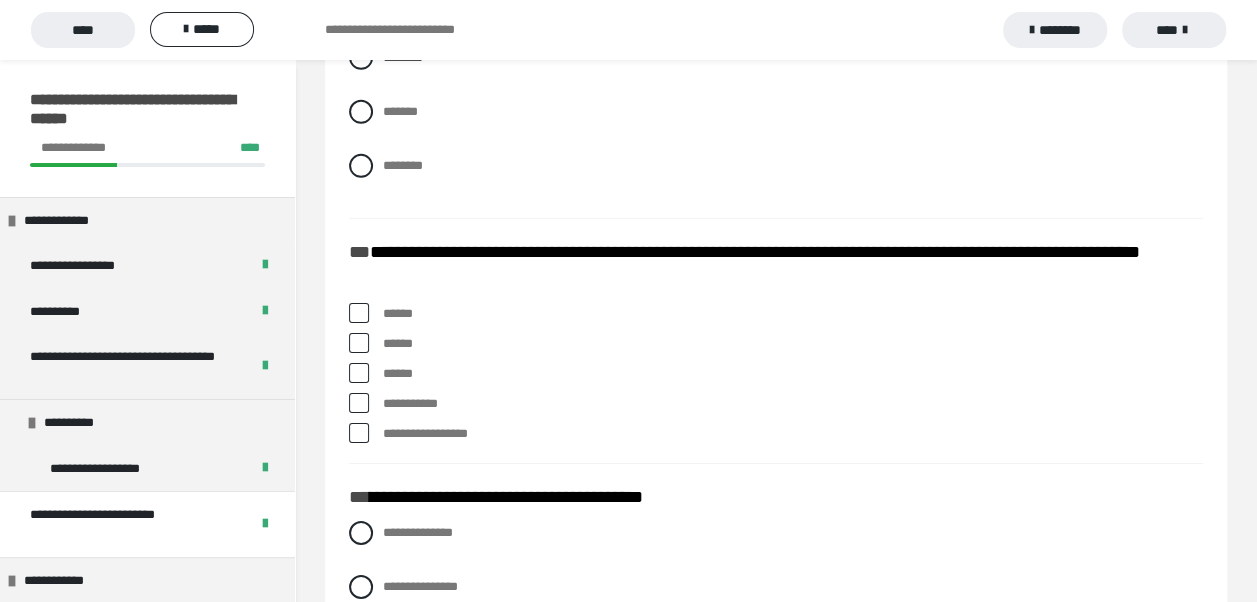 click at bounding box center [359, 373] 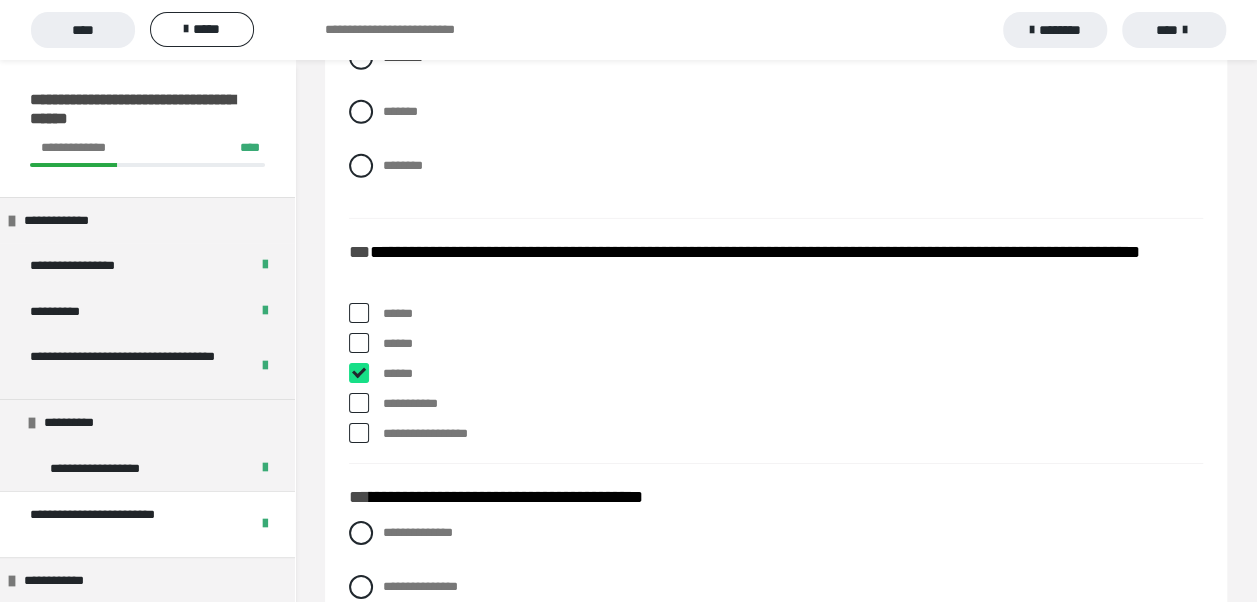 checkbox on "****" 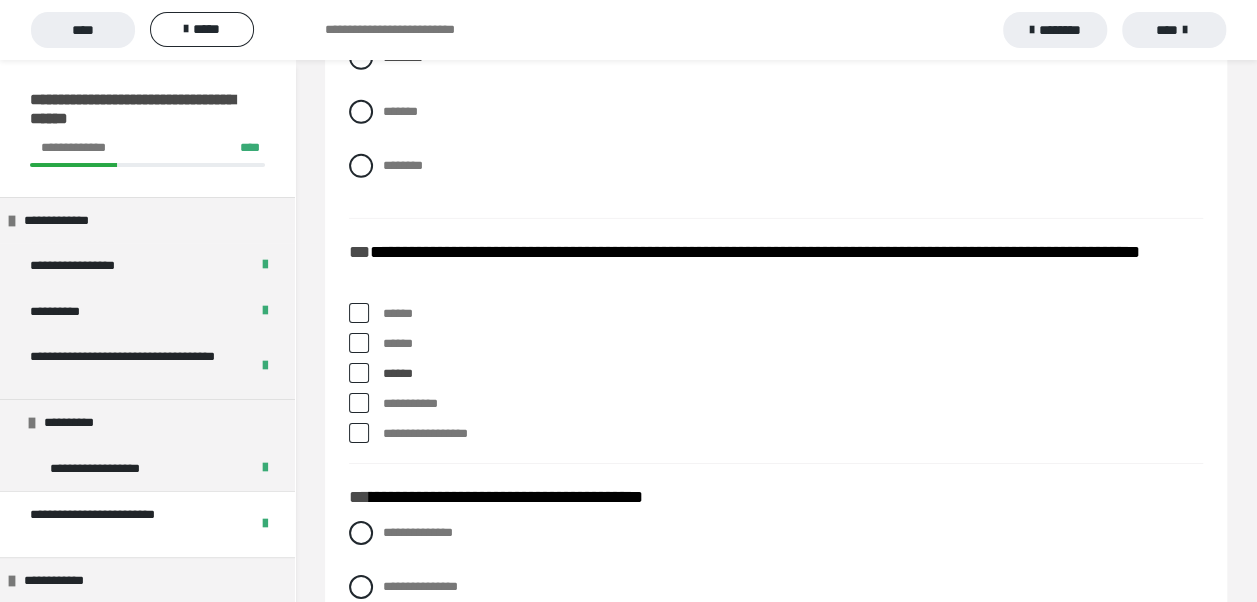 click at bounding box center [359, 433] 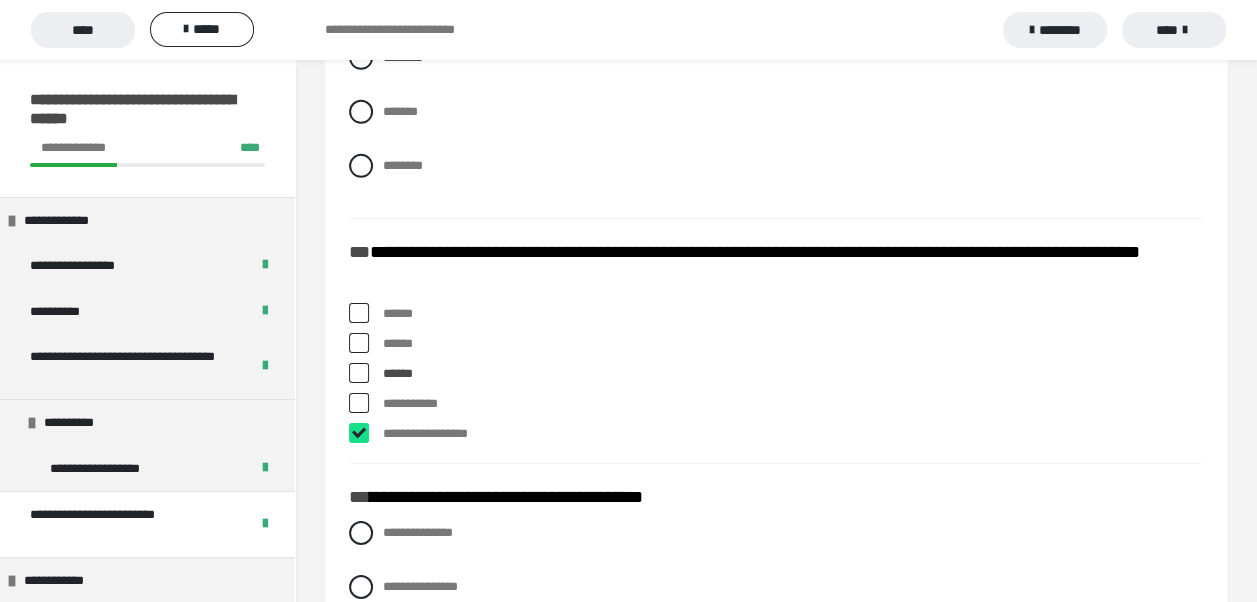 checkbox on "****" 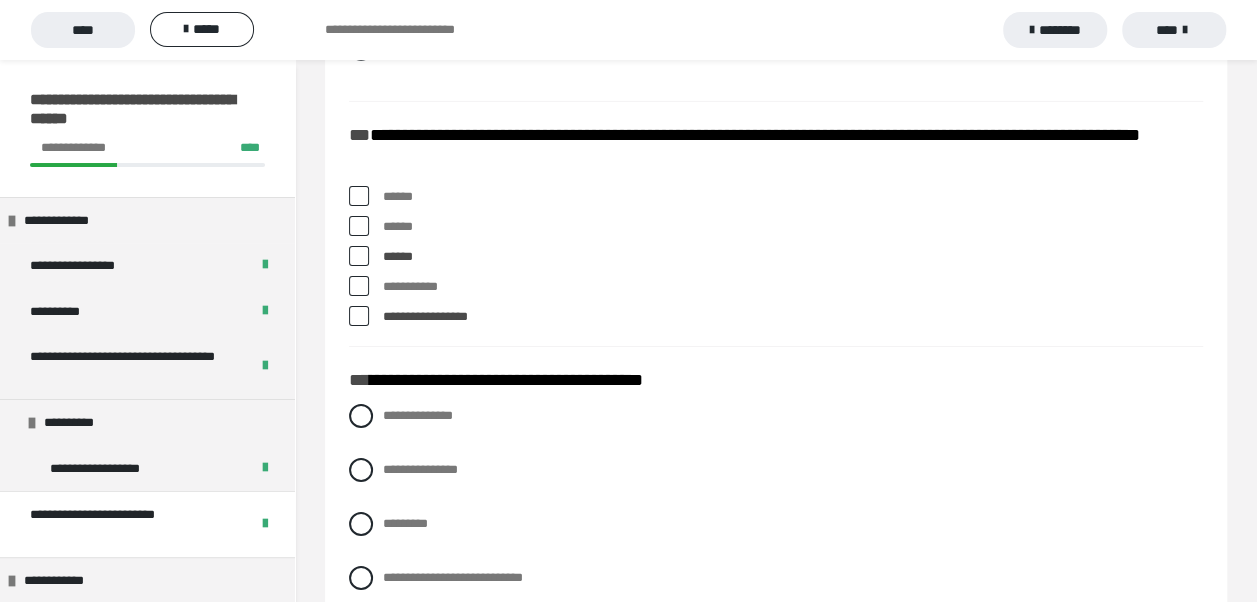 scroll, scrollTop: 3300, scrollLeft: 0, axis: vertical 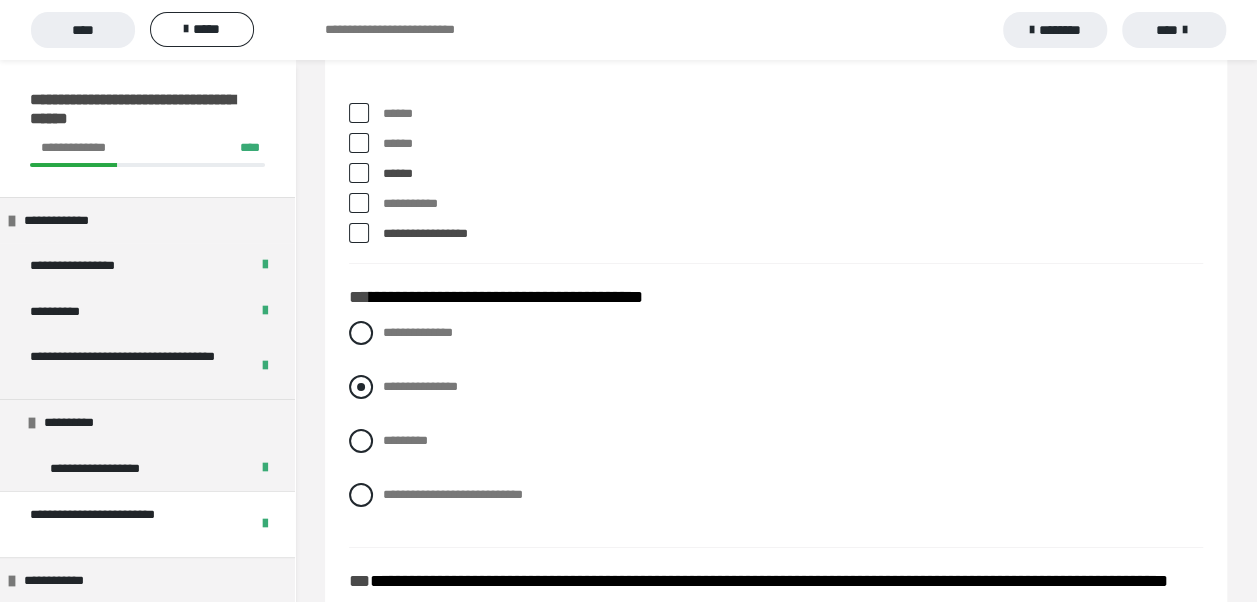 click at bounding box center (361, 387) 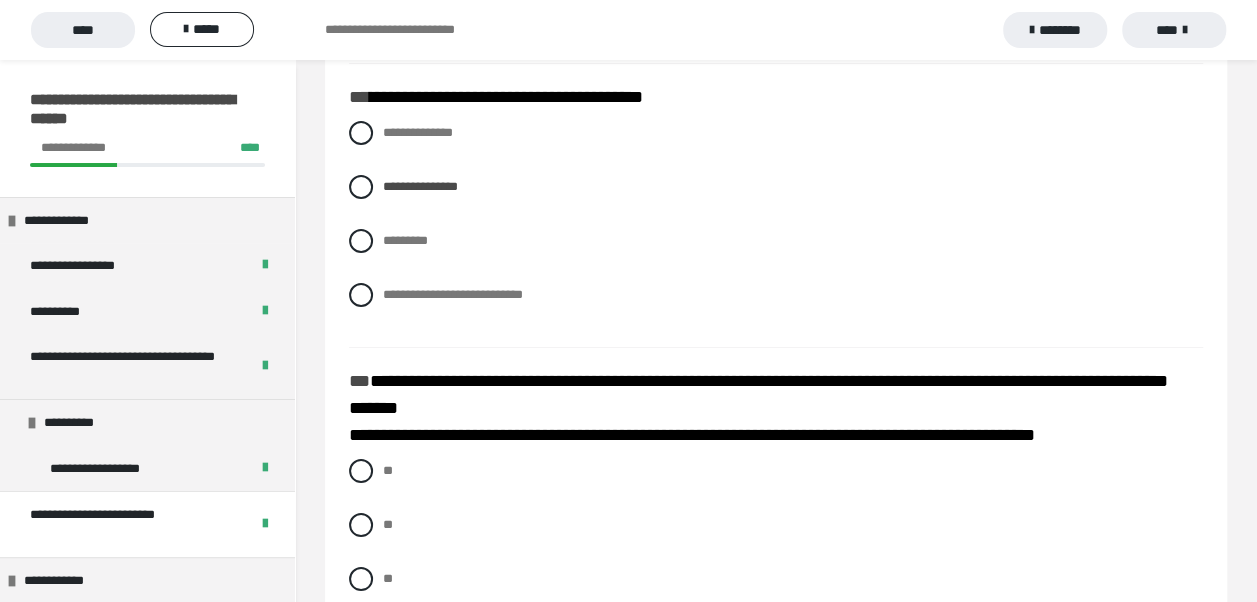 scroll, scrollTop: 3600, scrollLeft: 0, axis: vertical 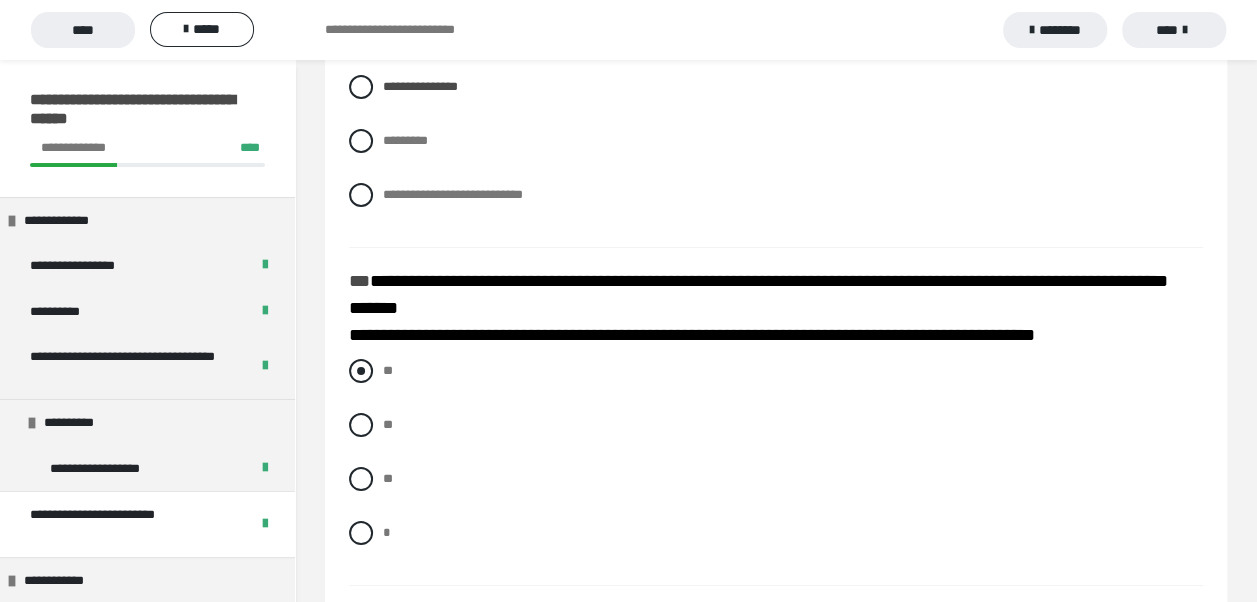 click at bounding box center (361, 371) 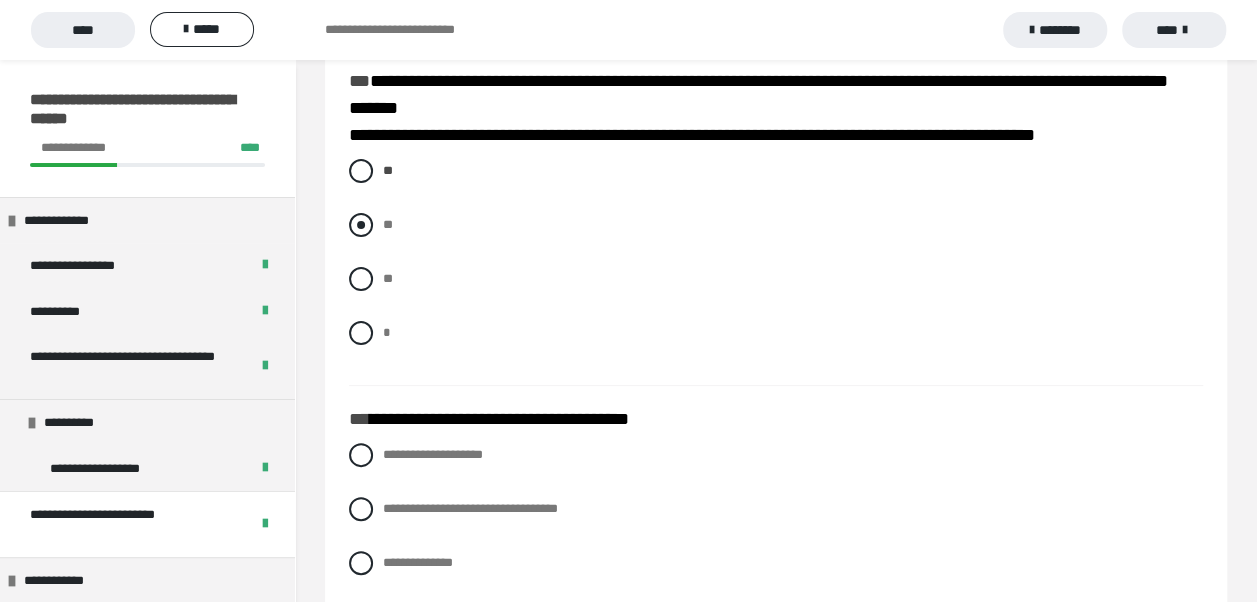 scroll, scrollTop: 4000, scrollLeft: 0, axis: vertical 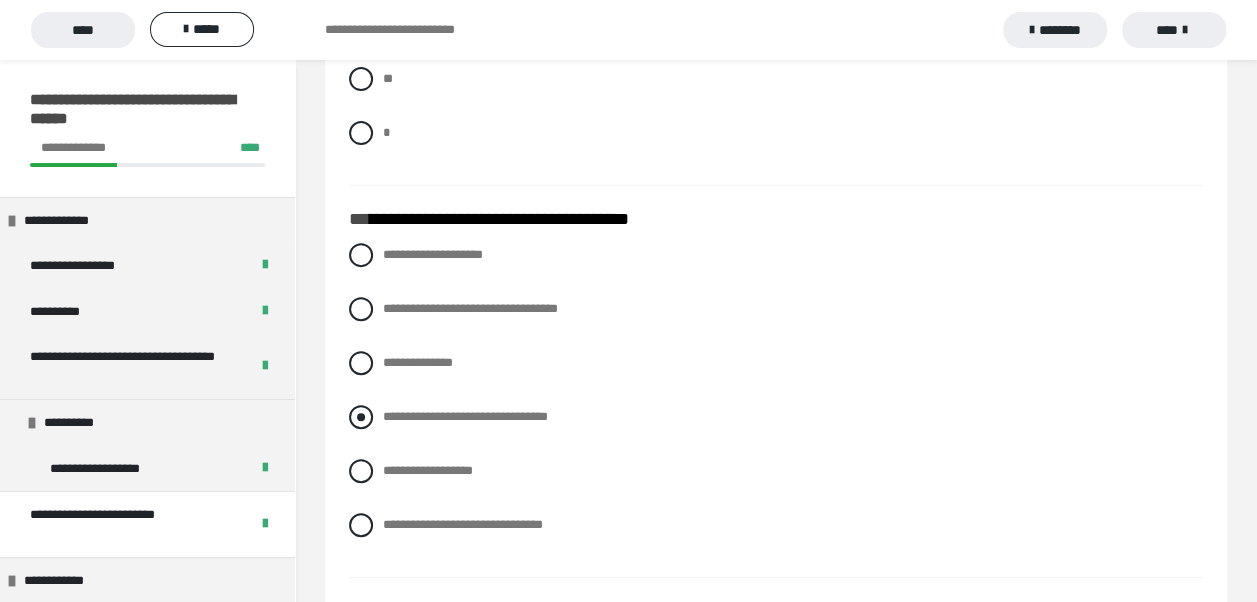 click at bounding box center (361, 417) 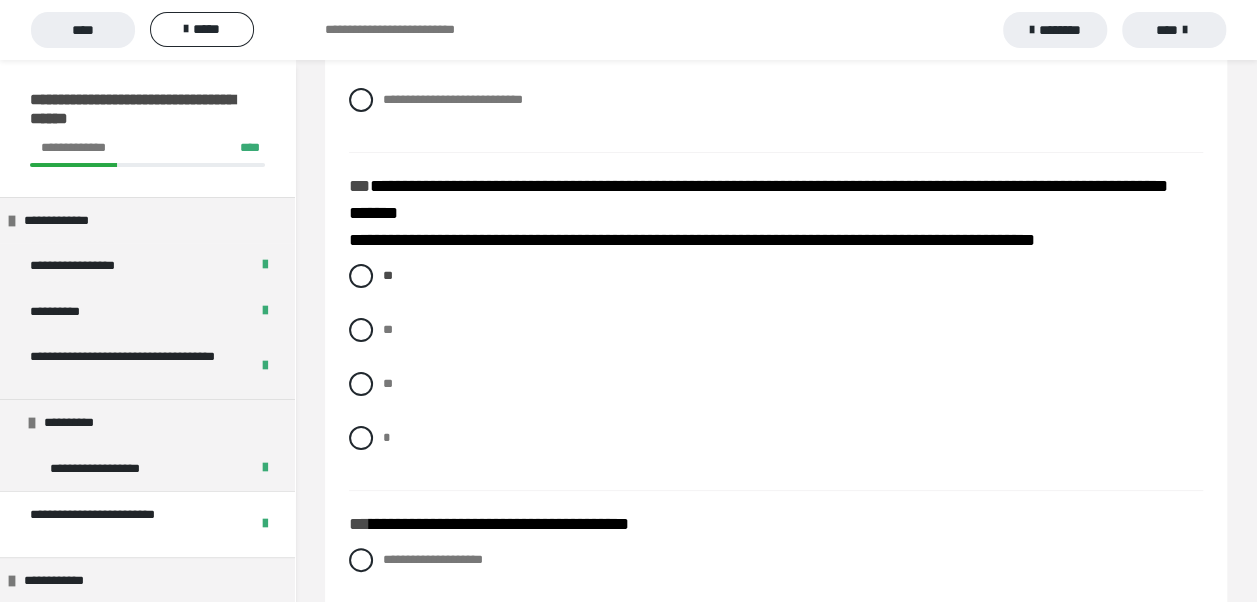 scroll, scrollTop: 3690, scrollLeft: 0, axis: vertical 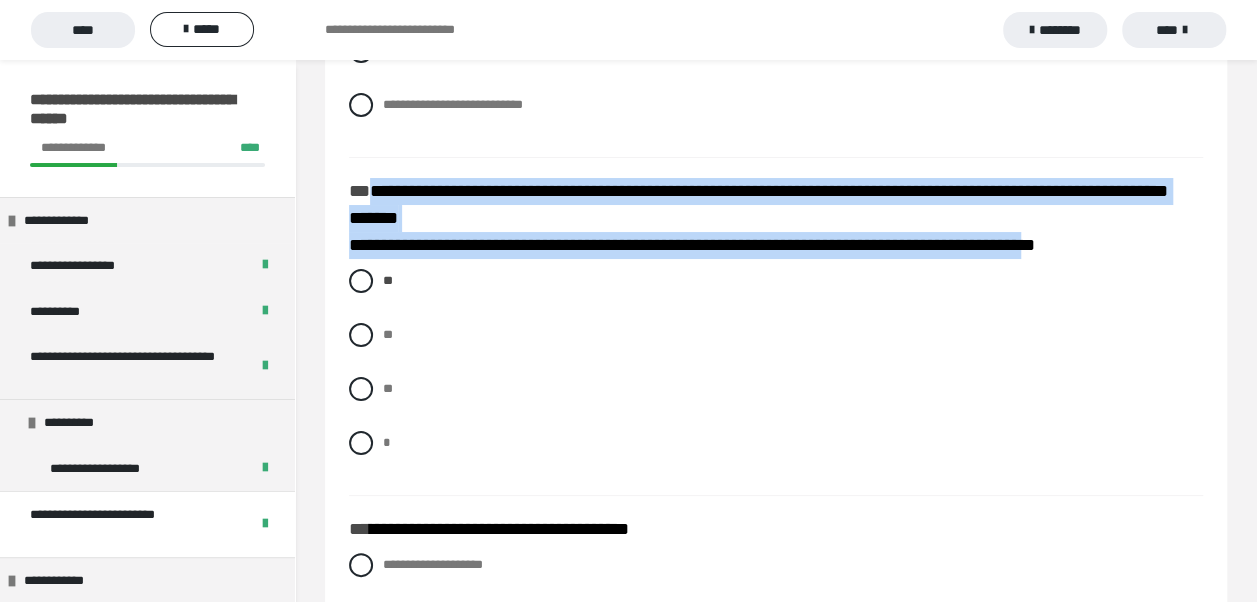 drag, startPoint x: 368, startPoint y: 187, endPoint x: 1135, endPoint y: 256, distance: 770.0974 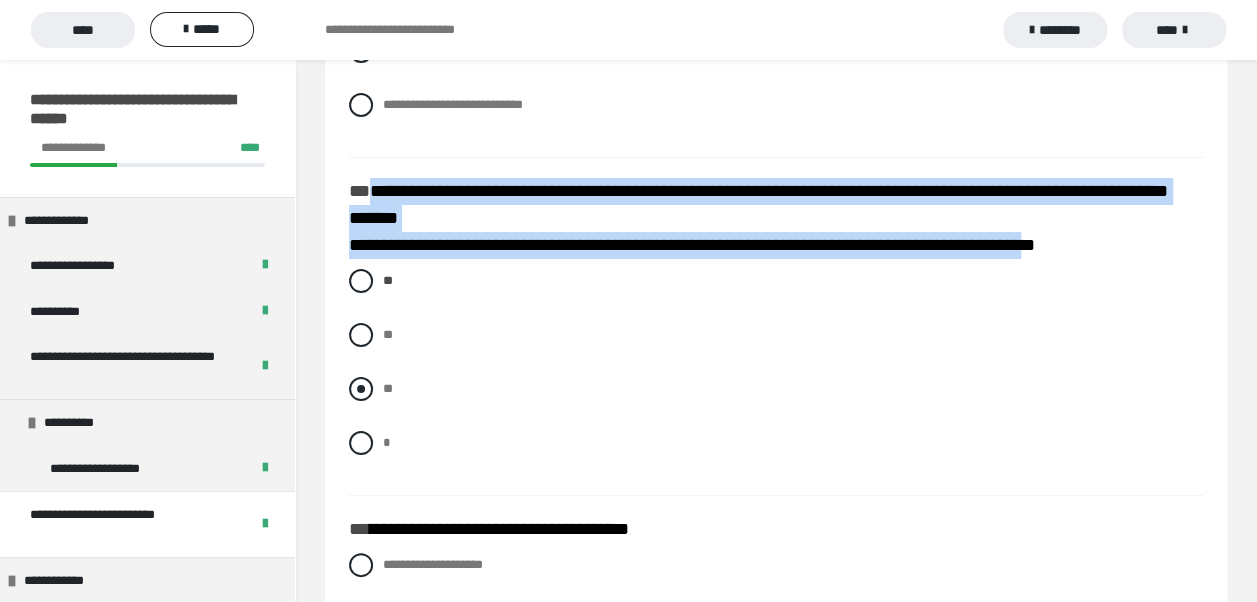 click at bounding box center [361, 389] 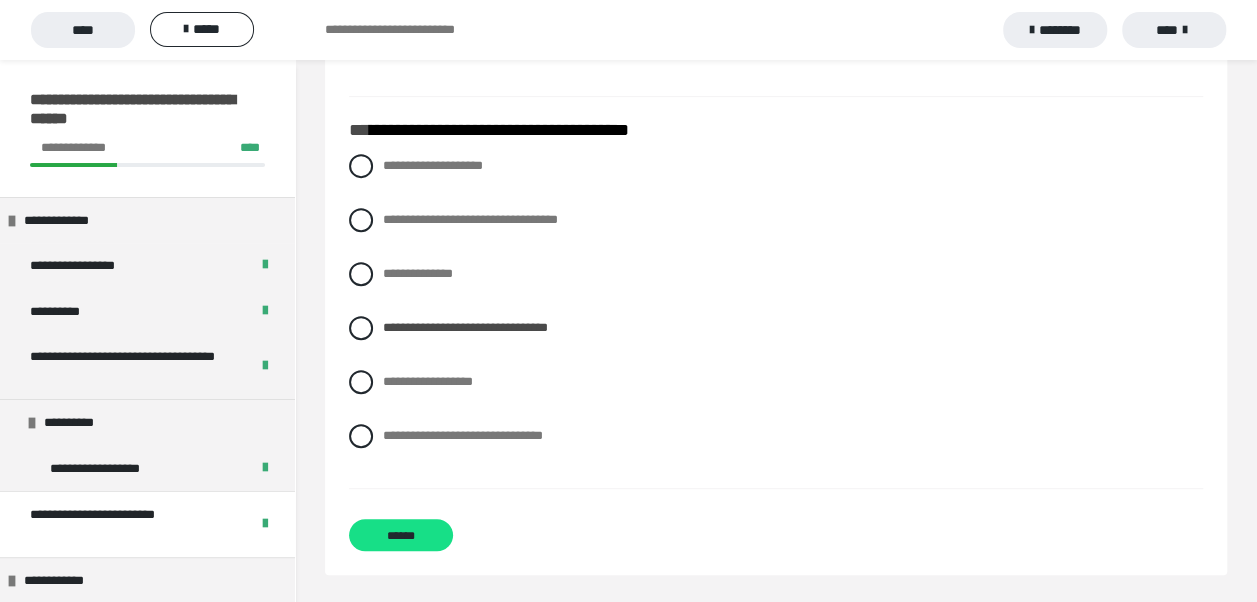 scroll, scrollTop: 4090, scrollLeft: 0, axis: vertical 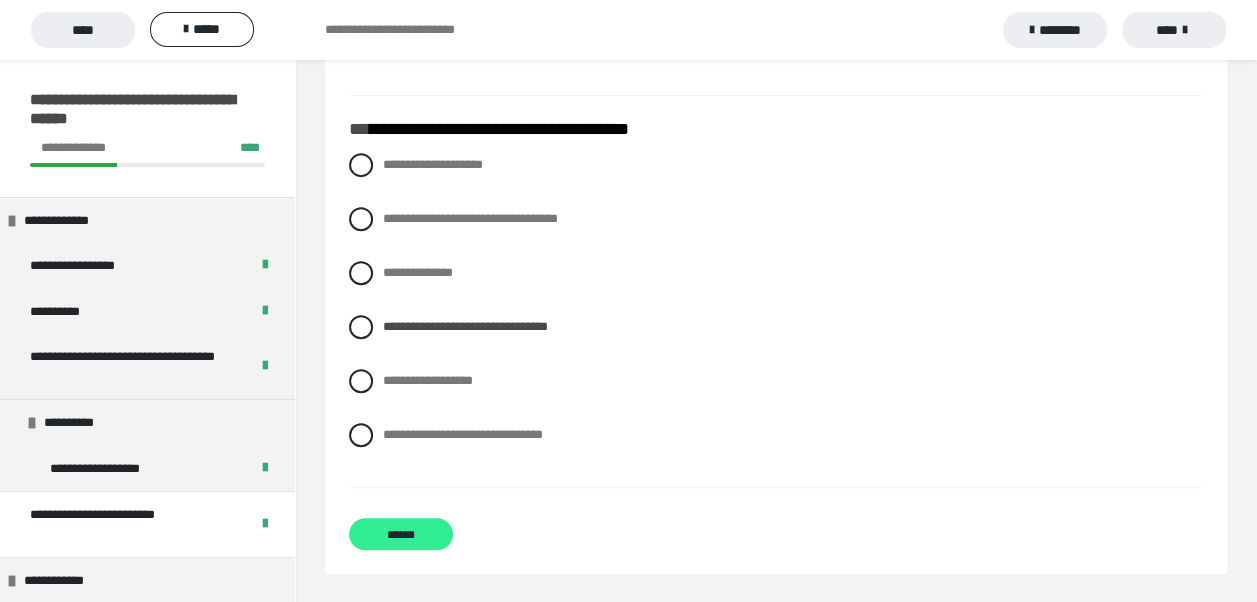 click on "******" at bounding box center [401, 534] 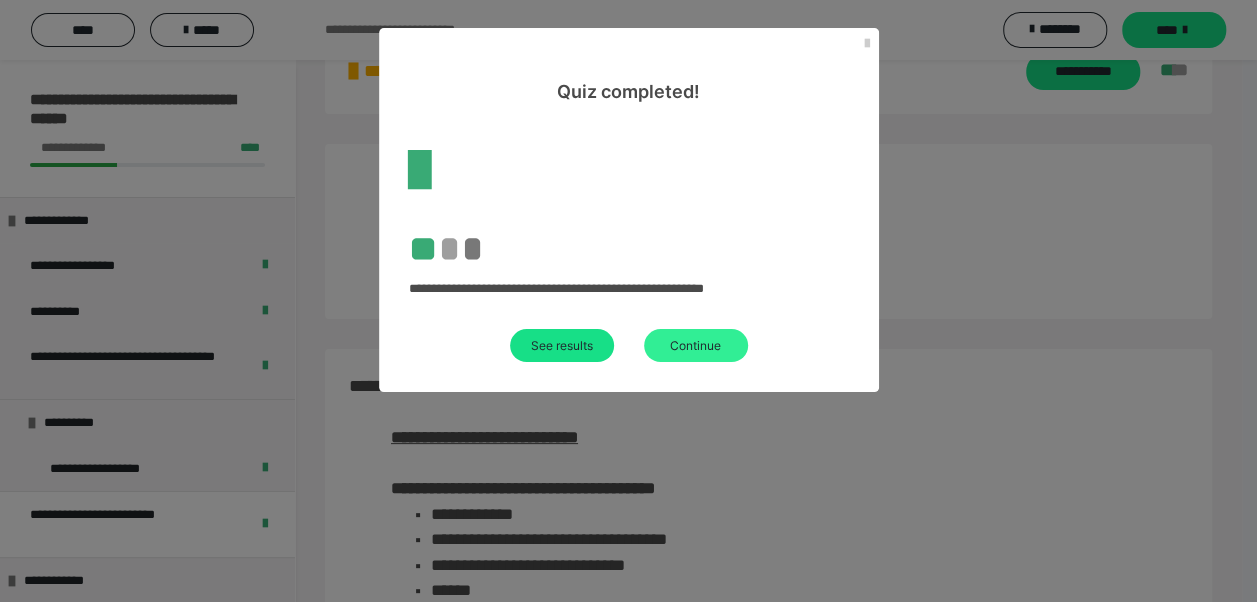 scroll, scrollTop: 1034, scrollLeft: 0, axis: vertical 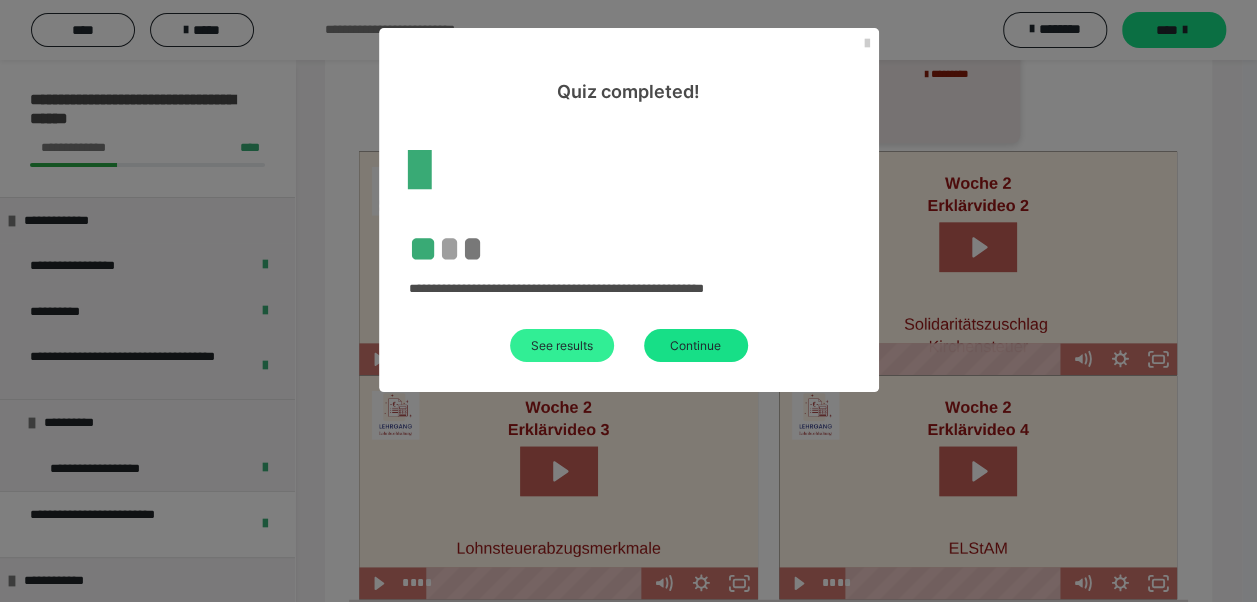 click on "See results" at bounding box center (562, 345) 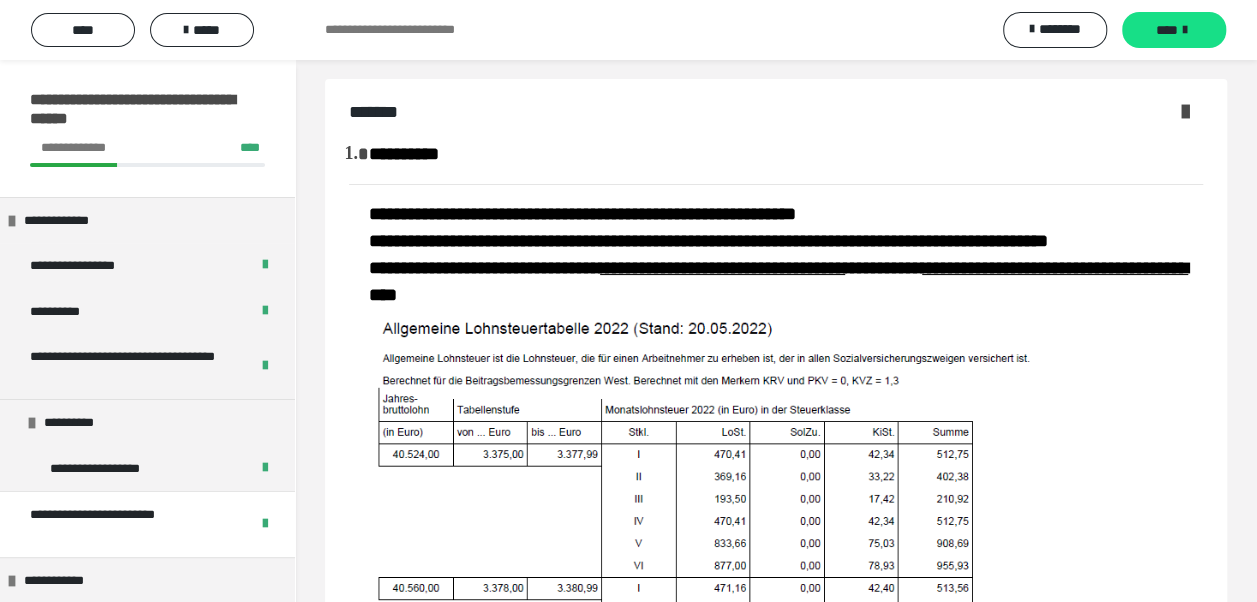 scroll, scrollTop: 0, scrollLeft: 0, axis: both 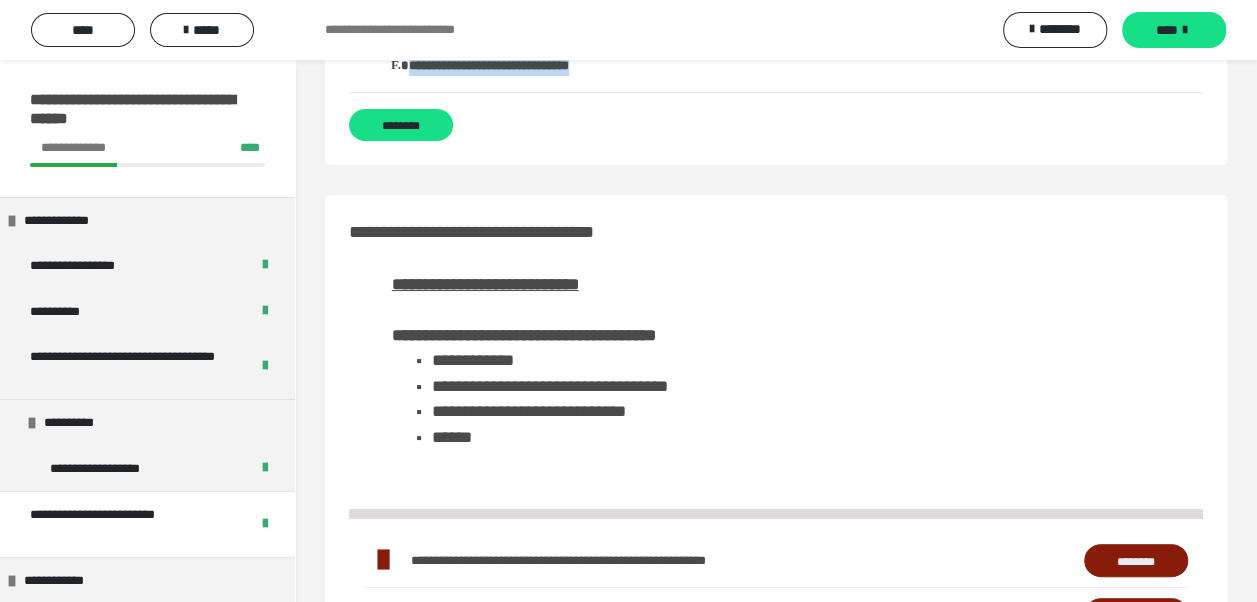 drag, startPoint x: 352, startPoint y: 124, endPoint x: 641, endPoint y: 85, distance: 291.61963 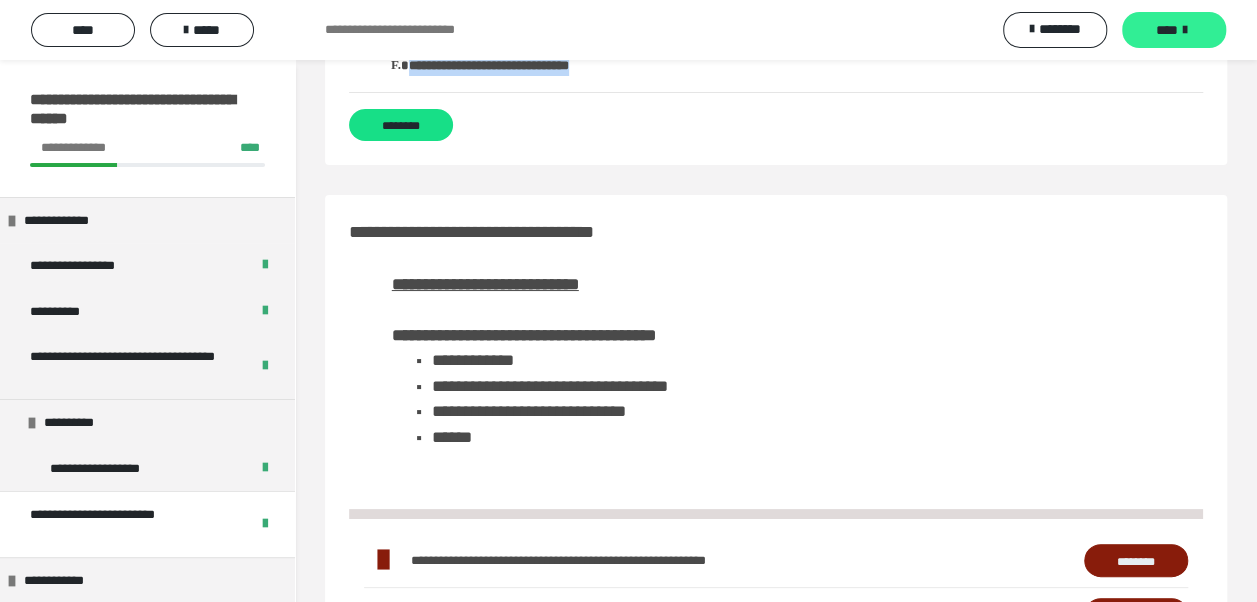 click on "****" at bounding box center (1167, 30) 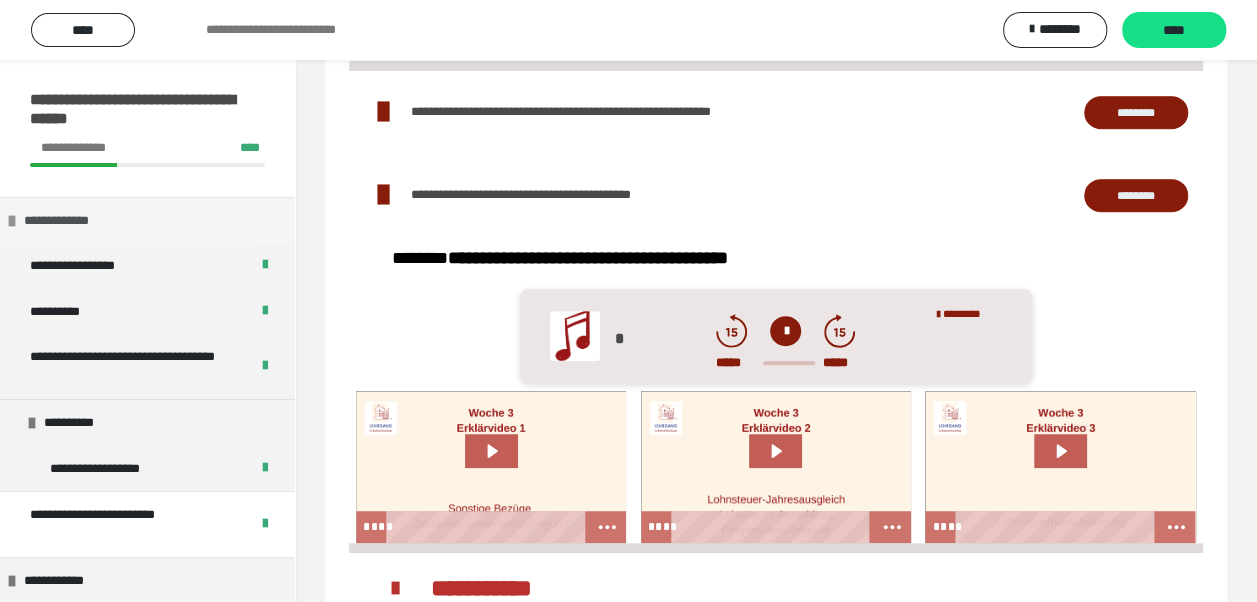 scroll, scrollTop: 400, scrollLeft: 0, axis: vertical 